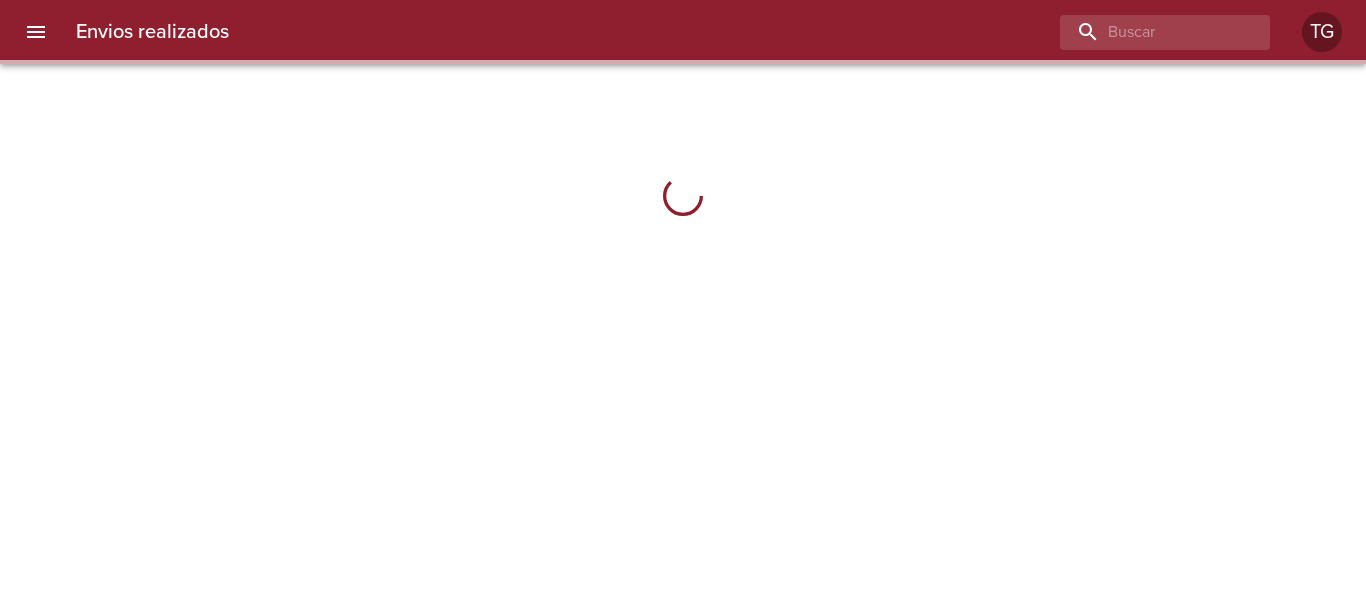 scroll, scrollTop: 0, scrollLeft: 0, axis: both 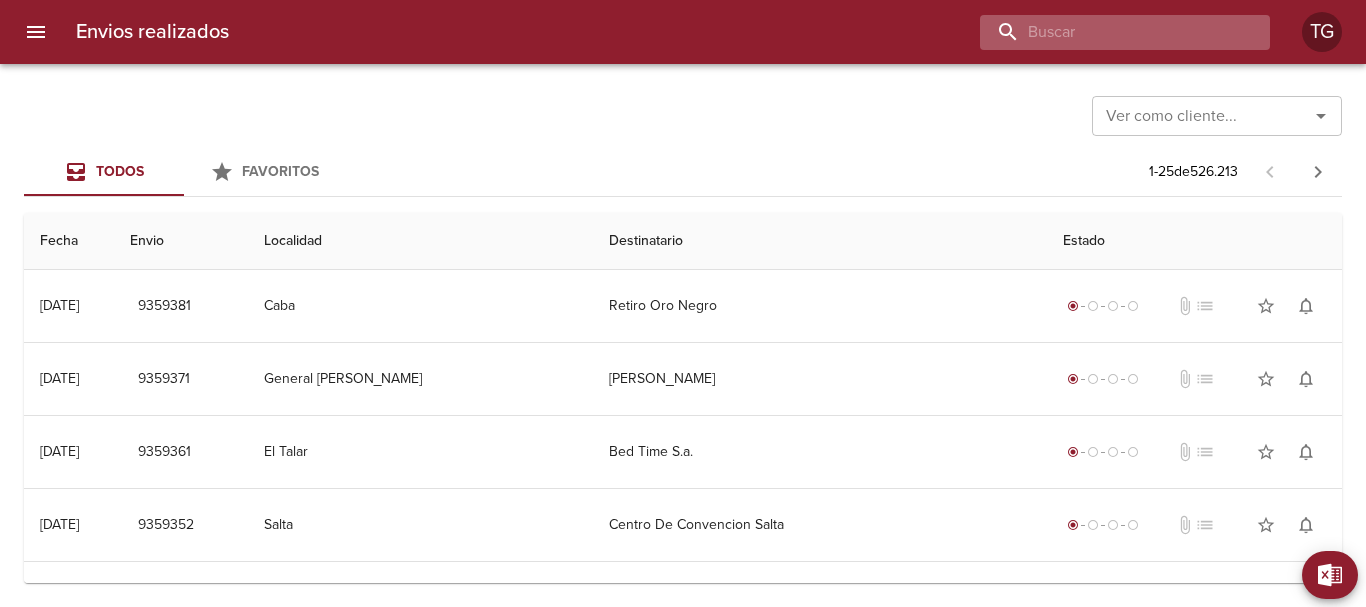click at bounding box center (1108, 32) 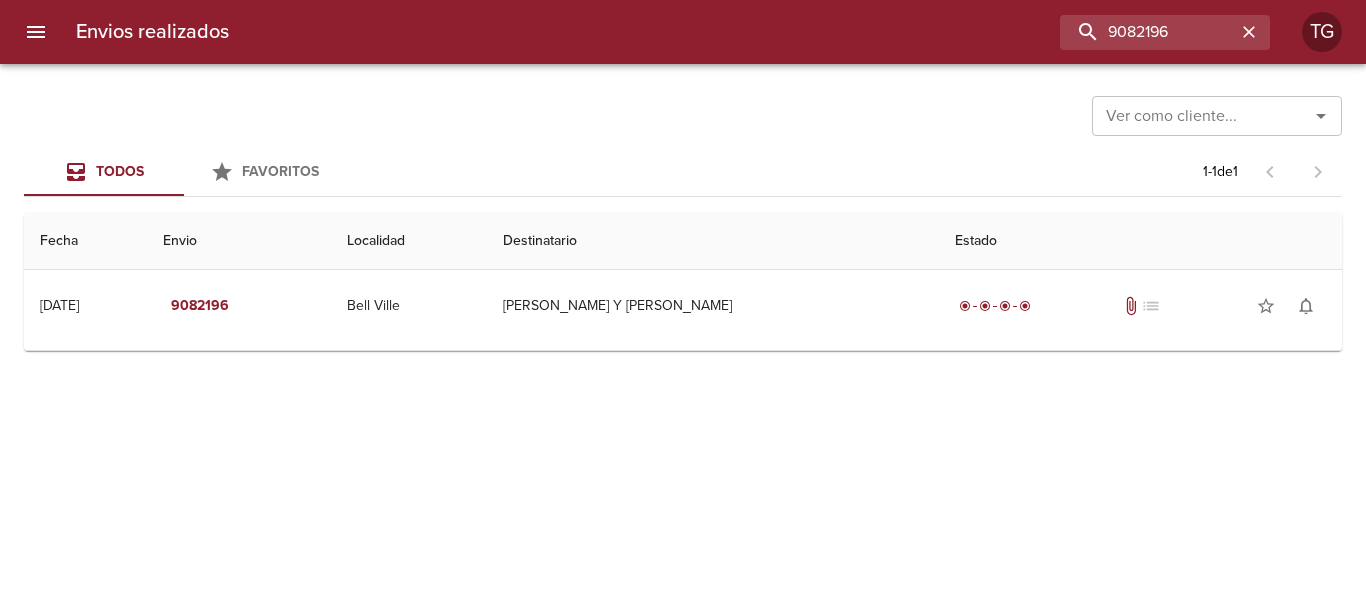 click on "Ver como cliente... Ver como cliente... Todos Favoritos 1 - 1  de  1 Fecha Envio Localidad Destinatario Estado [DATE] [DATE] 9082196 [GEOGRAPHIC_DATA][PERSON_NAME] Y Cia Saic radio_button_checked radio_button_checked radio_button_checked radio_button_checked attach_file list star_border notifications_none Guia :  9082196" at bounding box center [683, 335] 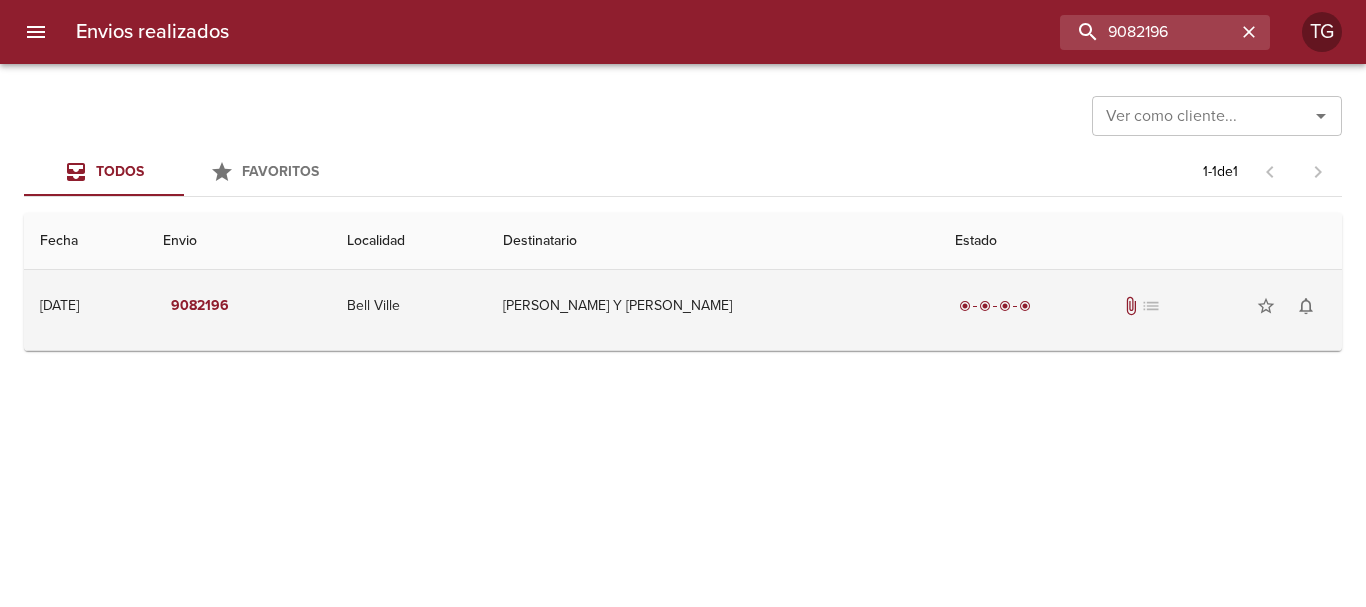 click on "[PERSON_NAME] Y [PERSON_NAME]" at bounding box center [713, 306] 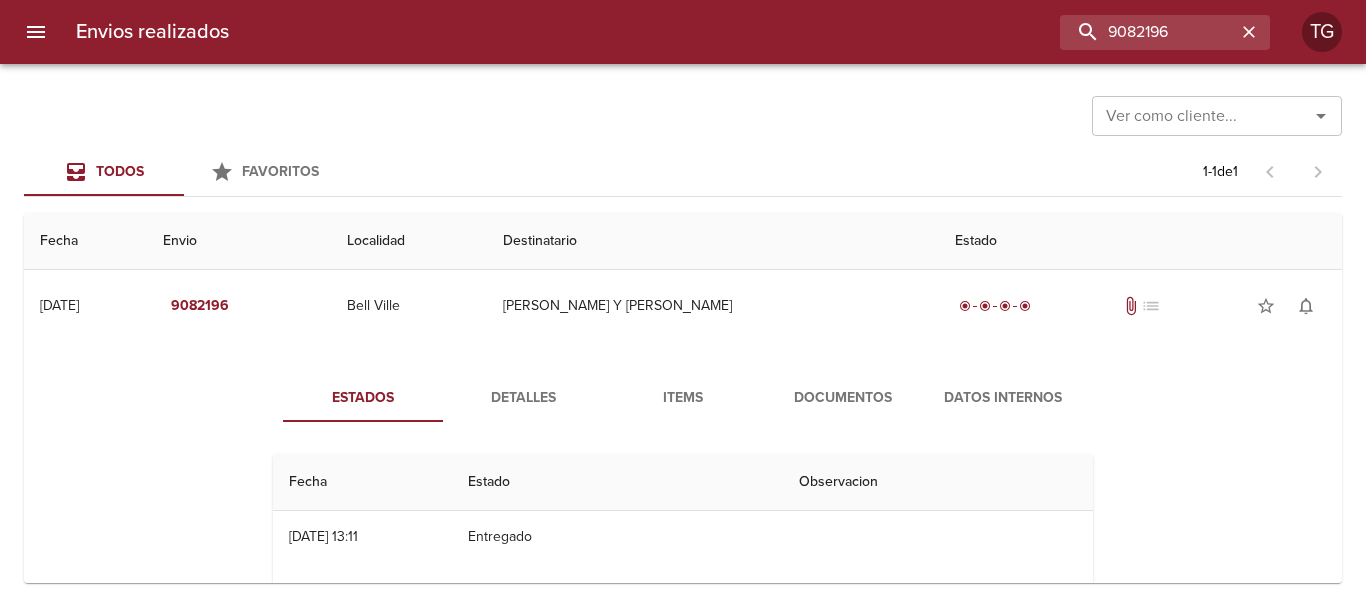 click on "Documentos" at bounding box center (843, 398) 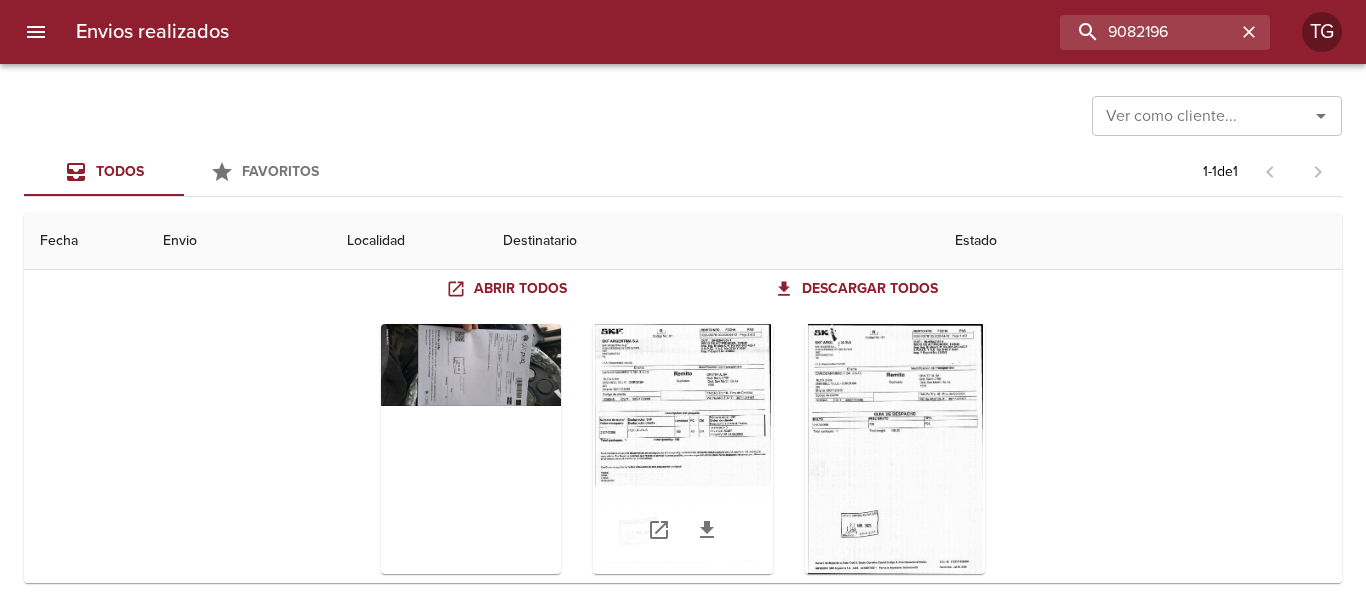 scroll, scrollTop: 280, scrollLeft: 0, axis: vertical 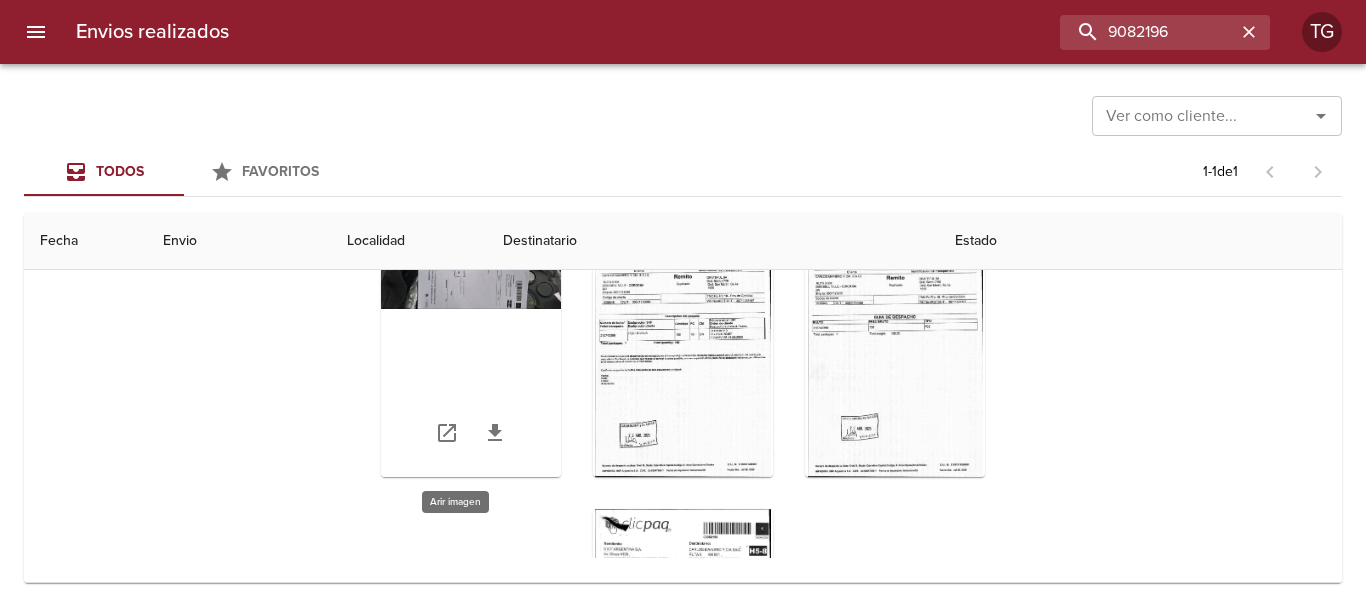 click at bounding box center [471, 352] 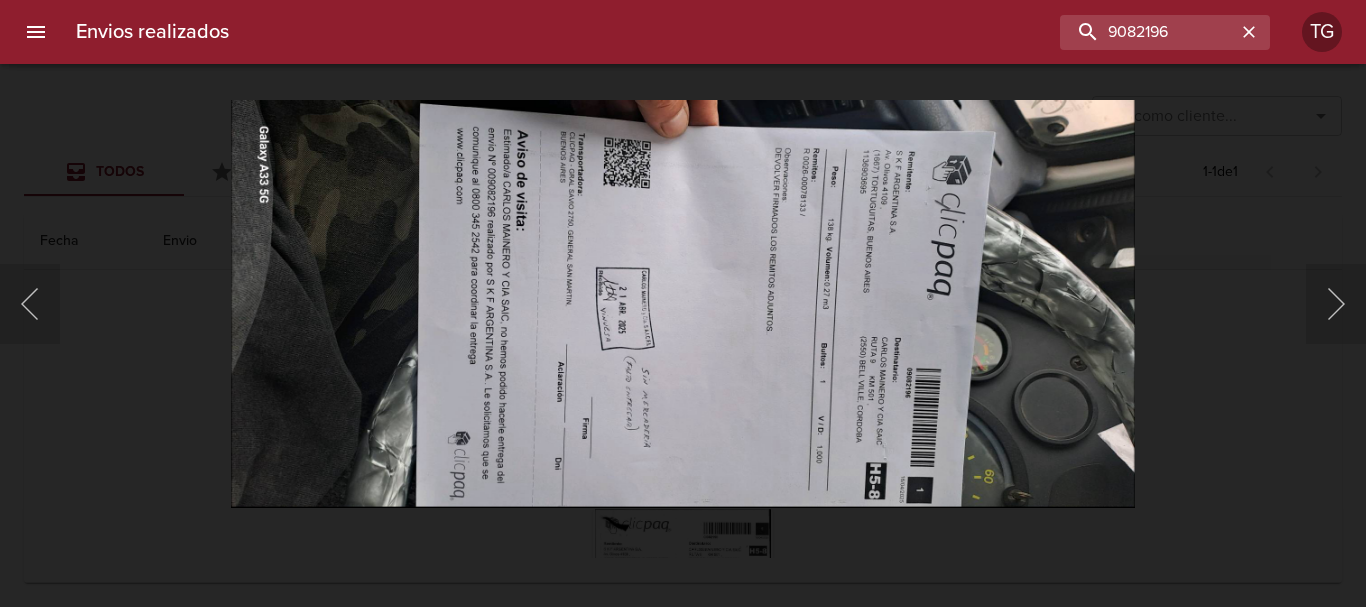 click at bounding box center (683, 303) 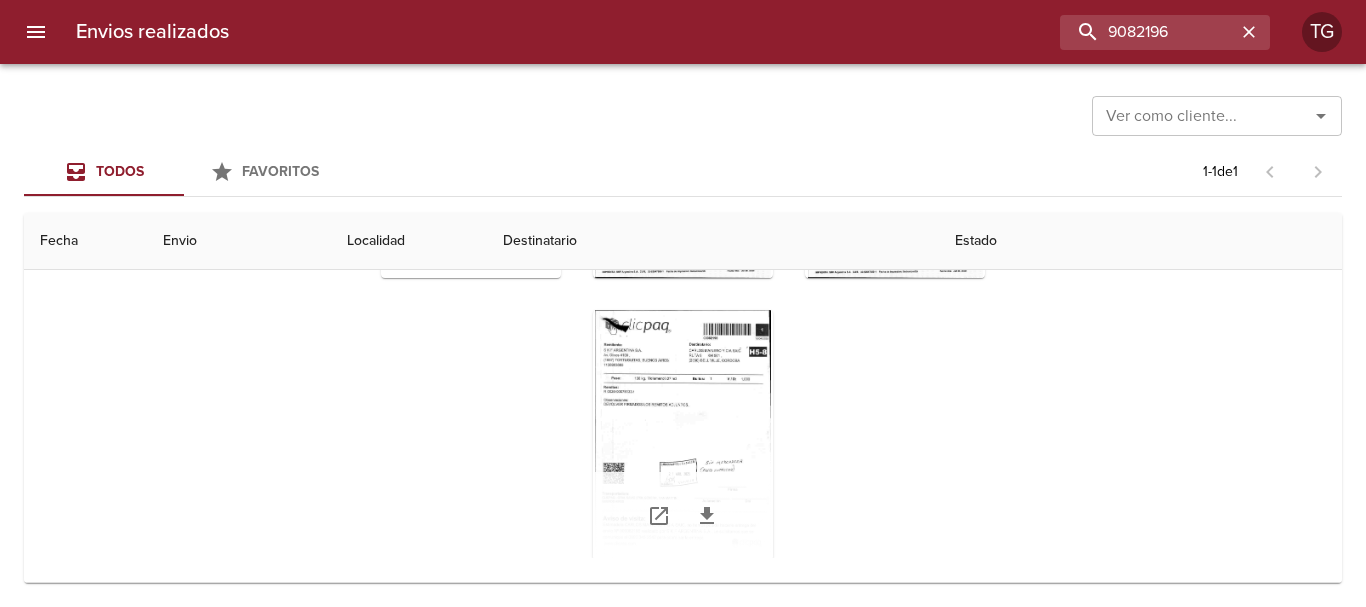 scroll, scrollTop: 200, scrollLeft: 0, axis: vertical 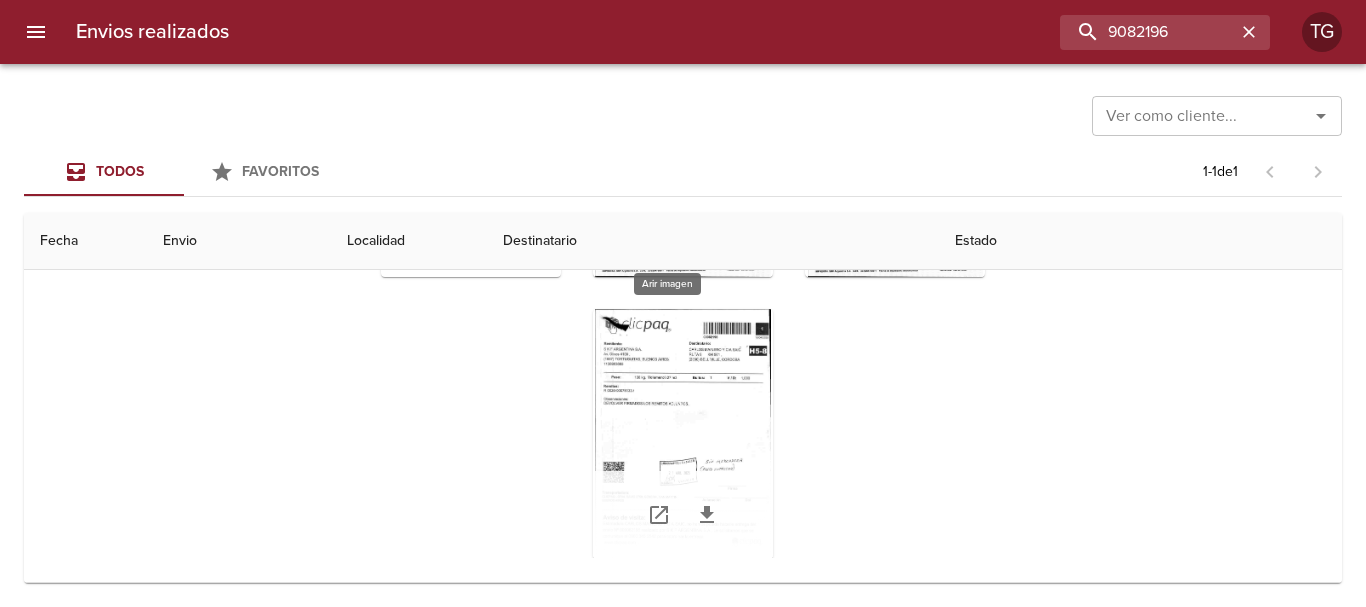 click at bounding box center (683, 434) 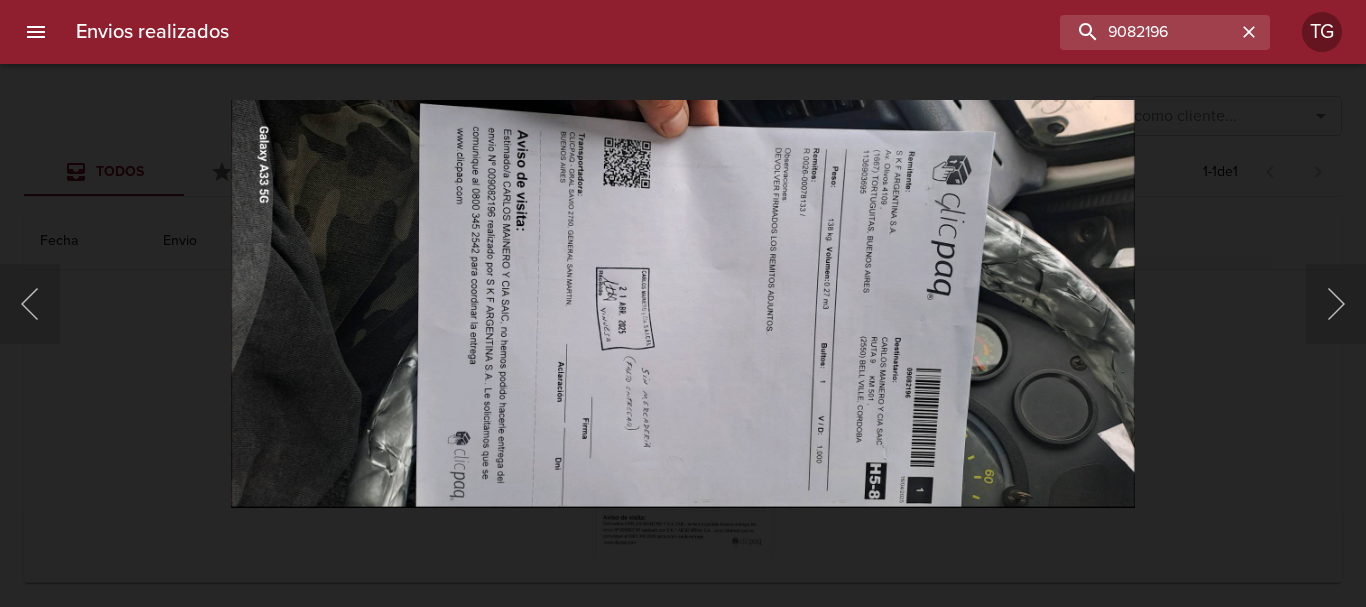 click at bounding box center [683, 303] 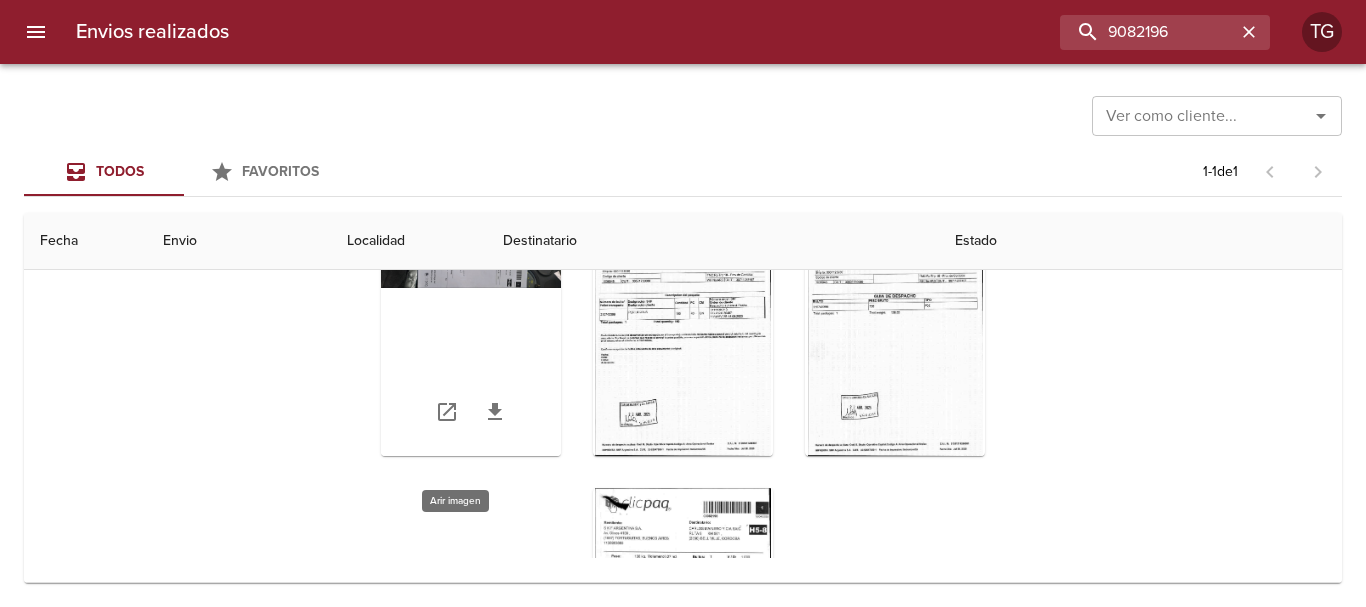 scroll, scrollTop: 0, scrollLeft: 0, axis: both 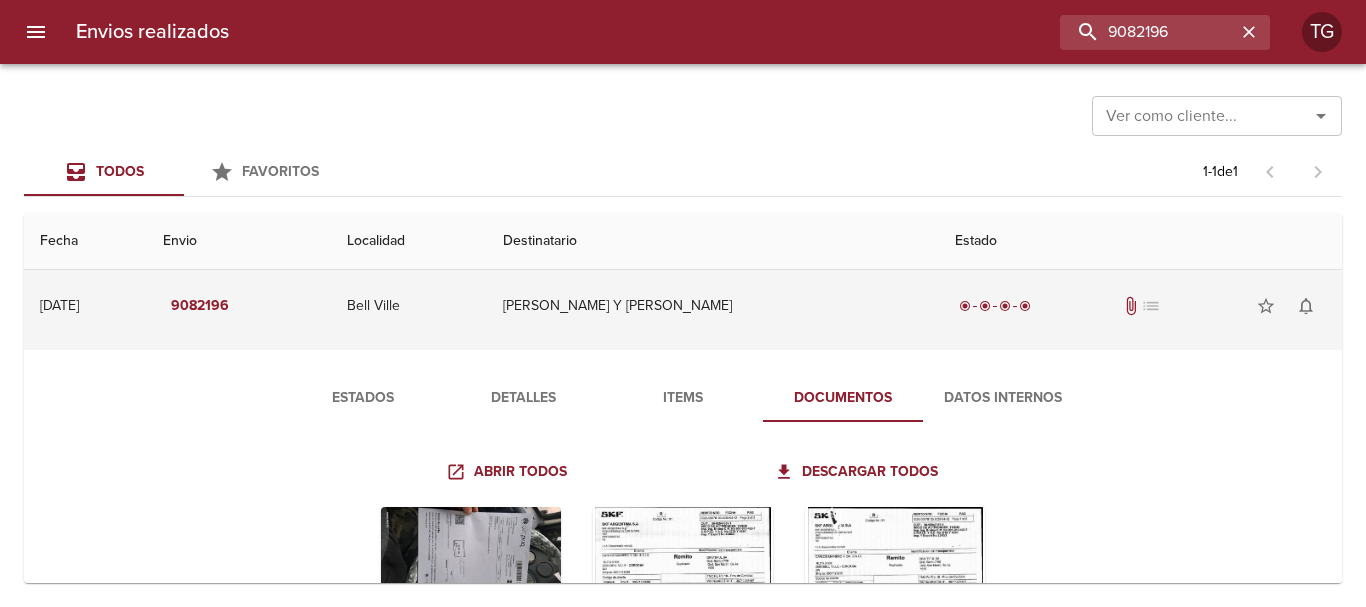 click on "9082196" at bounding box center (239, 306) 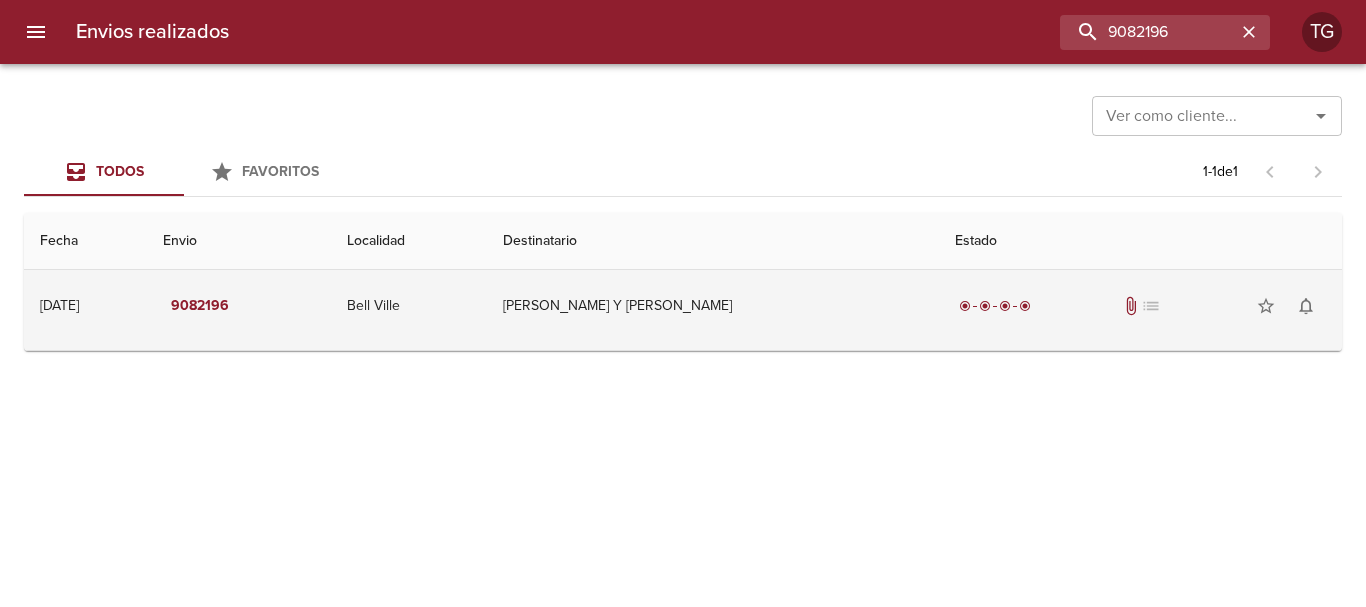 click on "9082196" at bounding box center [239, 306] 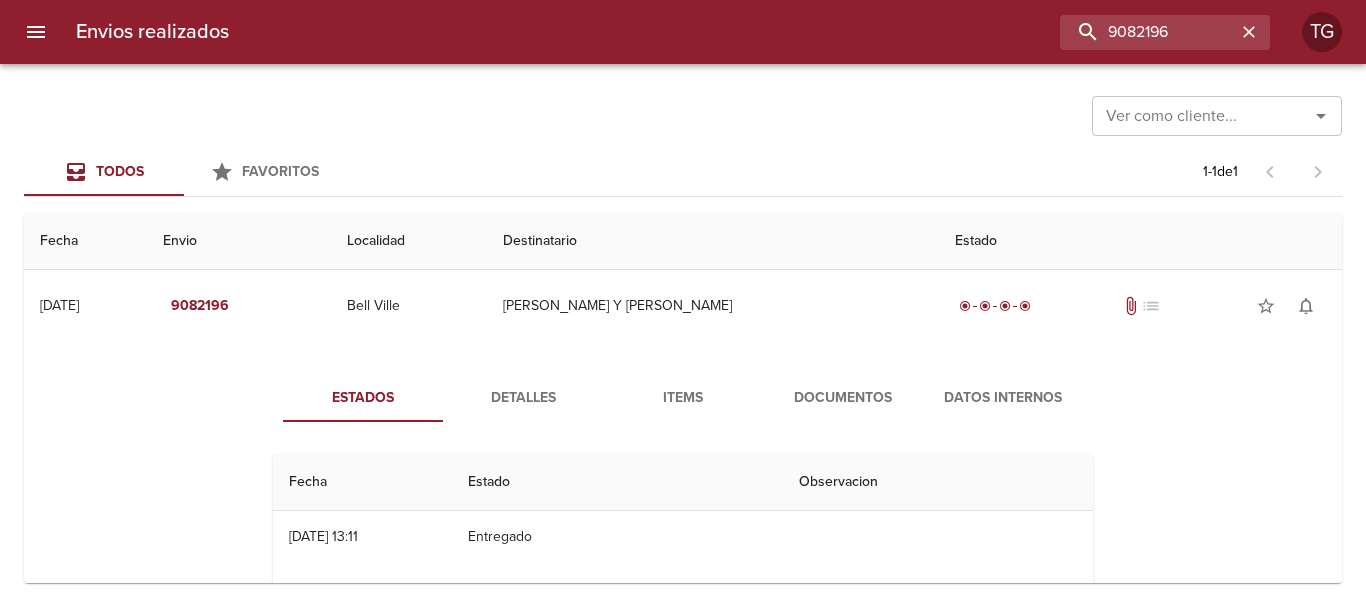 click on "Documentos" at bounding box center [843, 398] 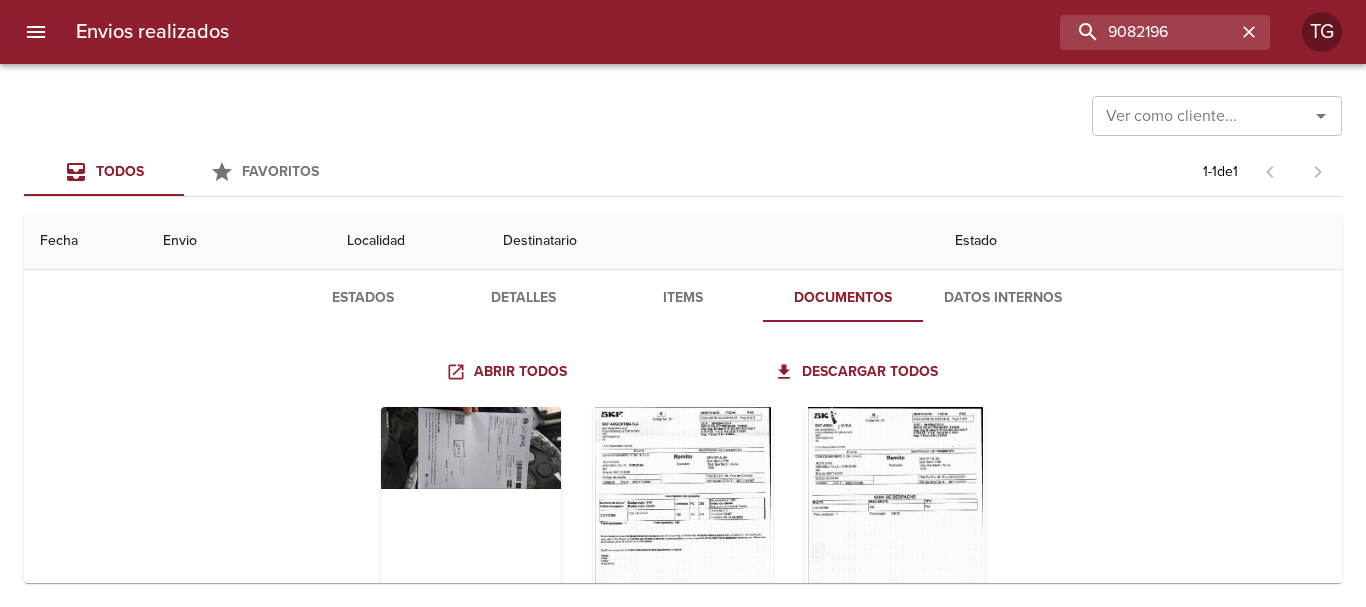 click on "Items" at bounding box center [683, 298] 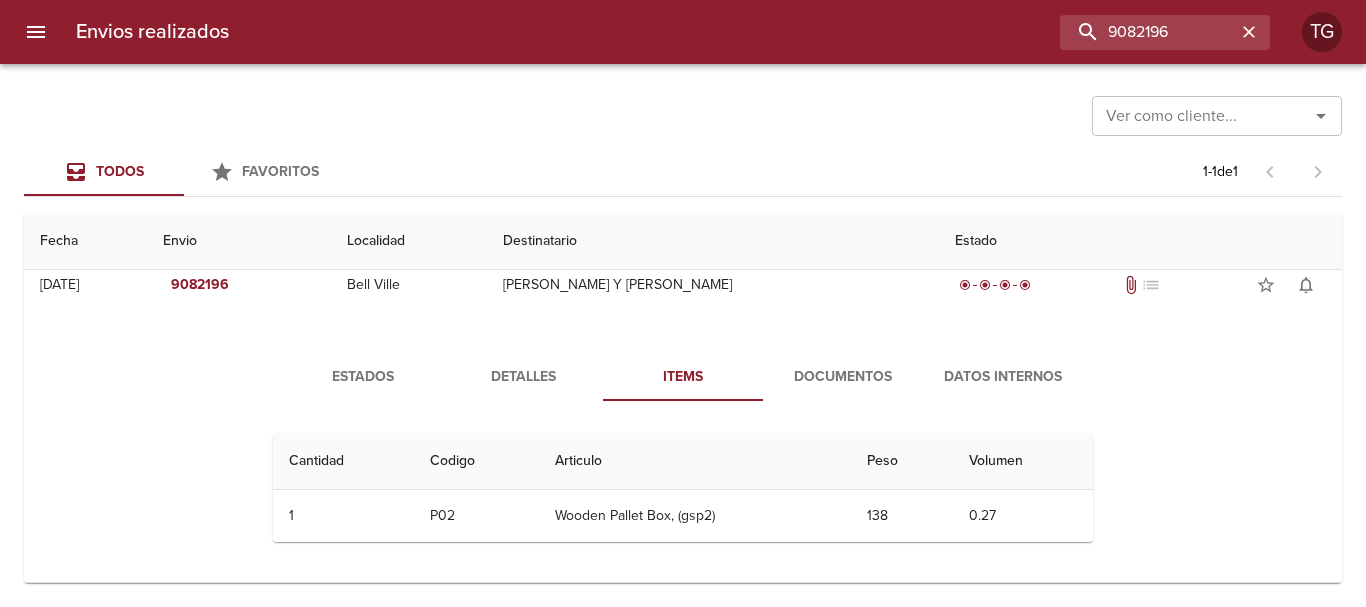 scroll, scrollTop: 21, scrollLeft: 0, axis: vertical 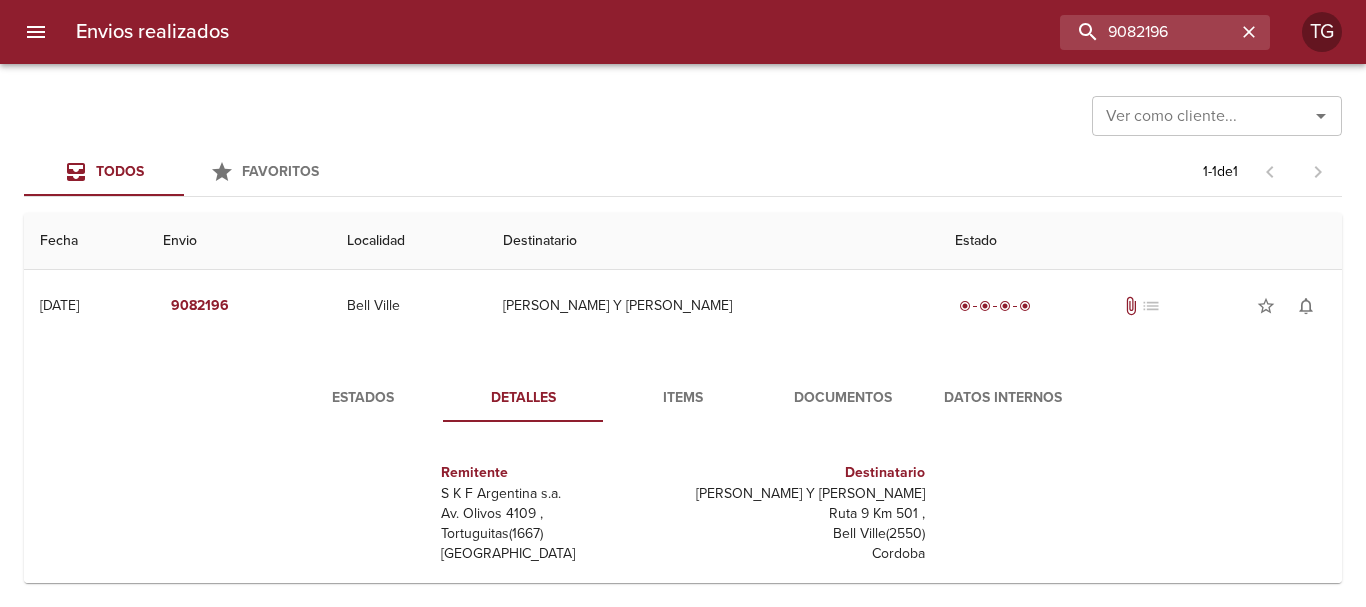 click on "Documentos" at bounding box center [843, 398] 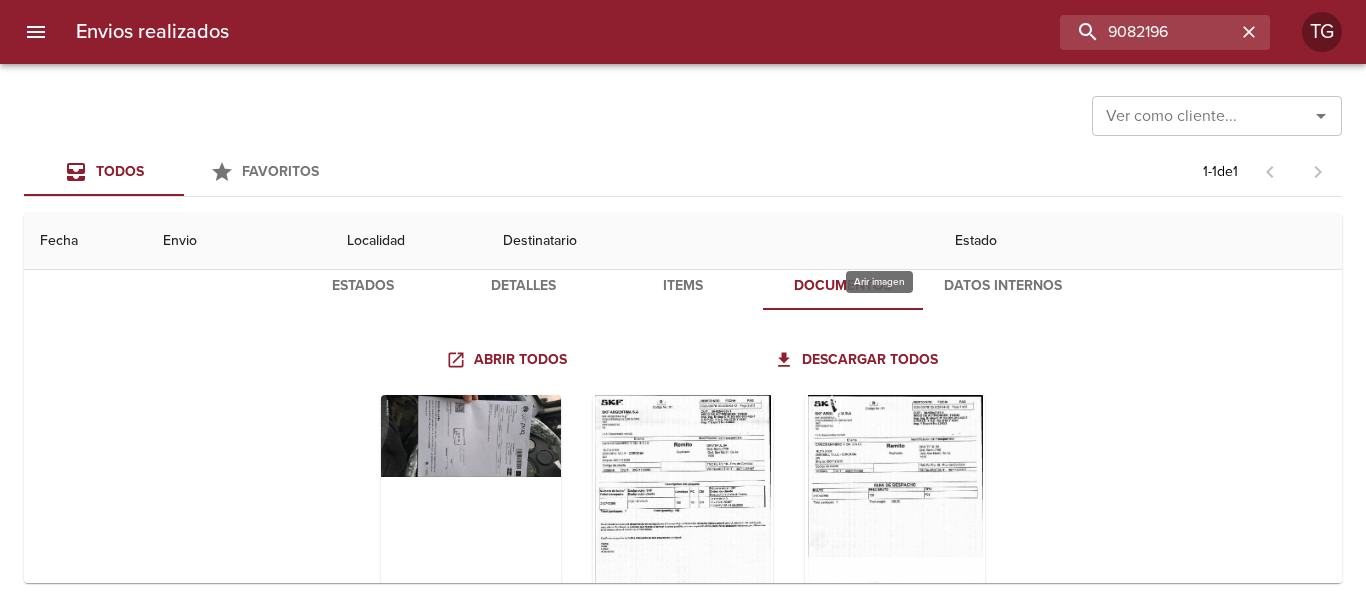 scroll, scrollTop: 200, scrollLeft: 0, axis: vertical 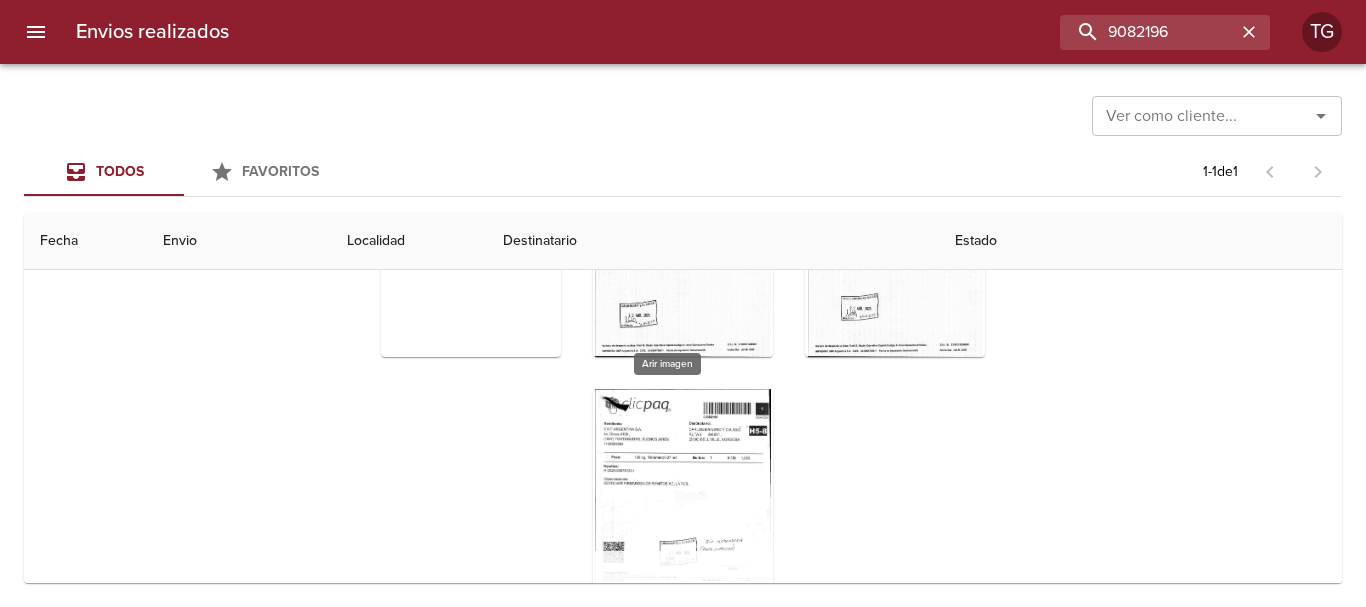 click at bounding box center [683, 514] 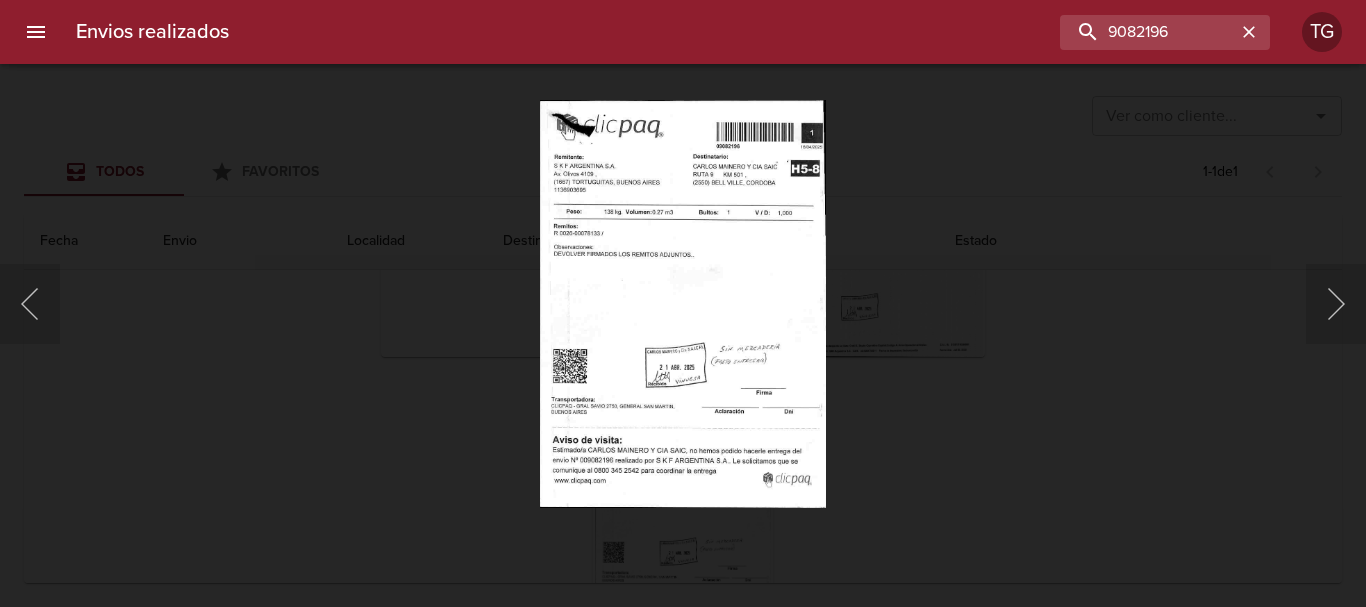click at bounding box center [683, 303] 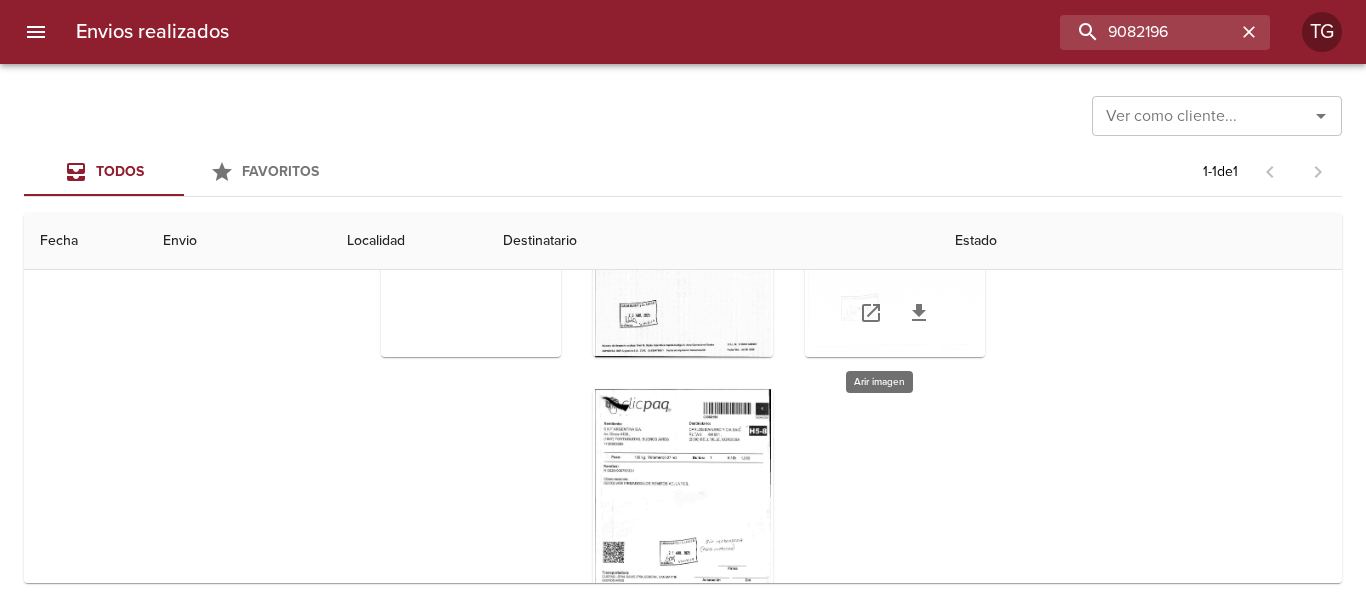 click 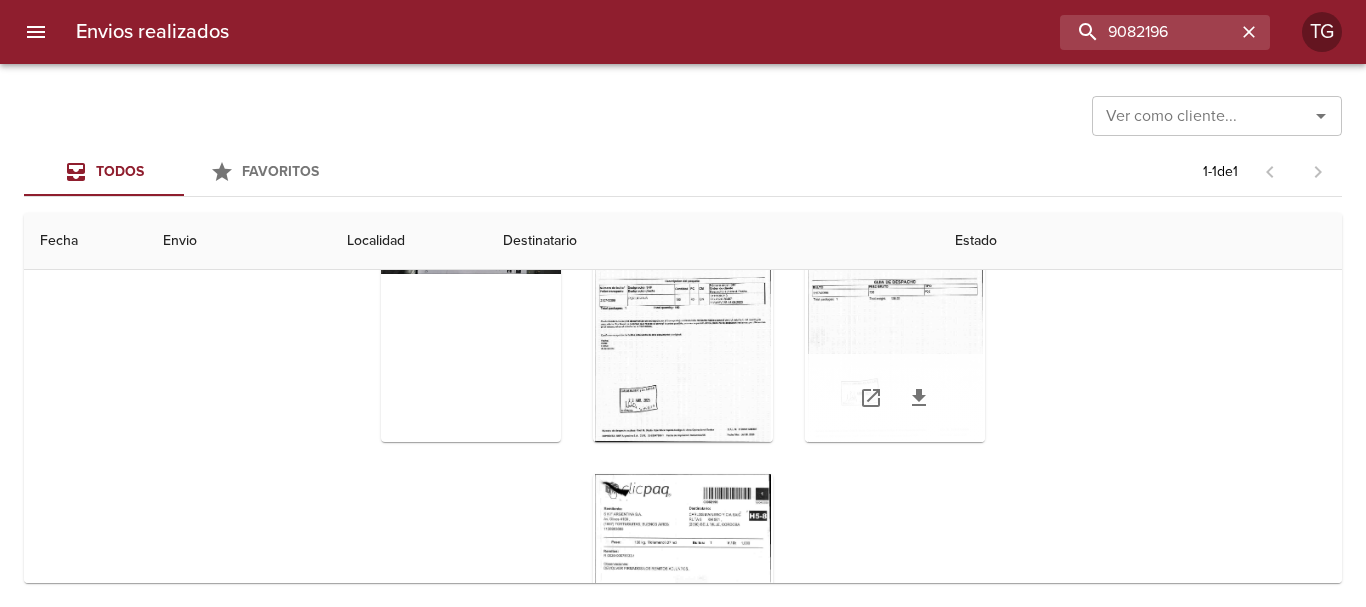 scroll, scrollTop: 0, scrollLeft: 0, axis: both 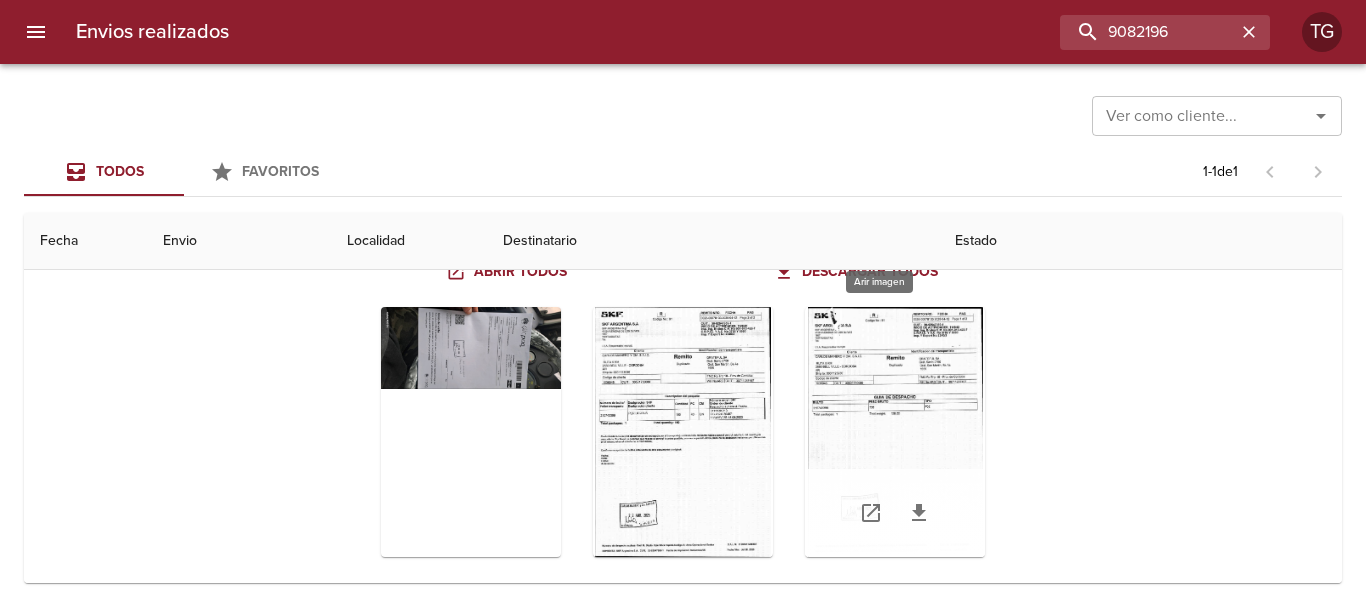 click at bounding box center [895, 432] 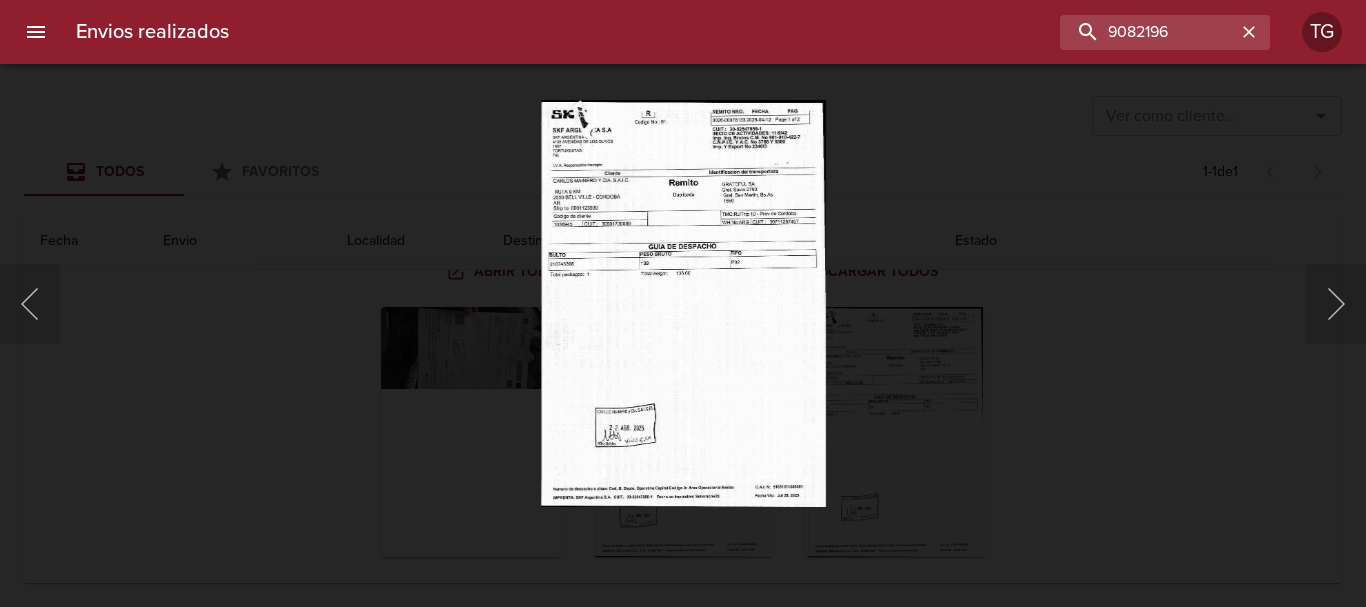 click at bounding box center [683, 303] 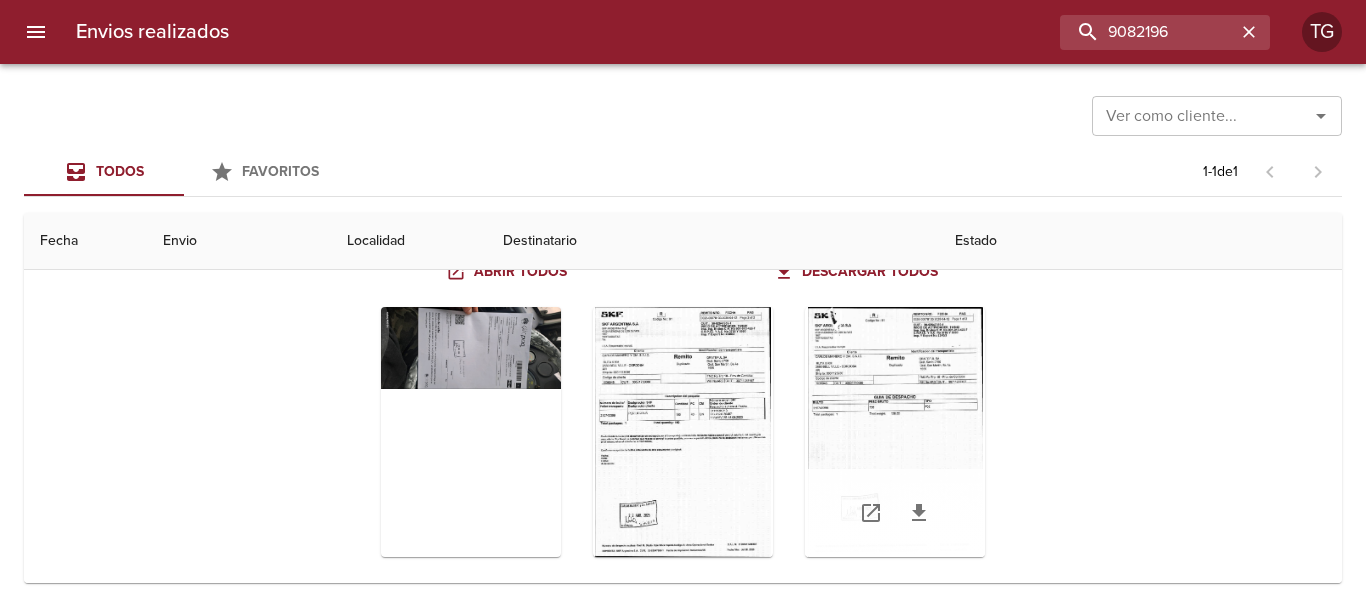 click 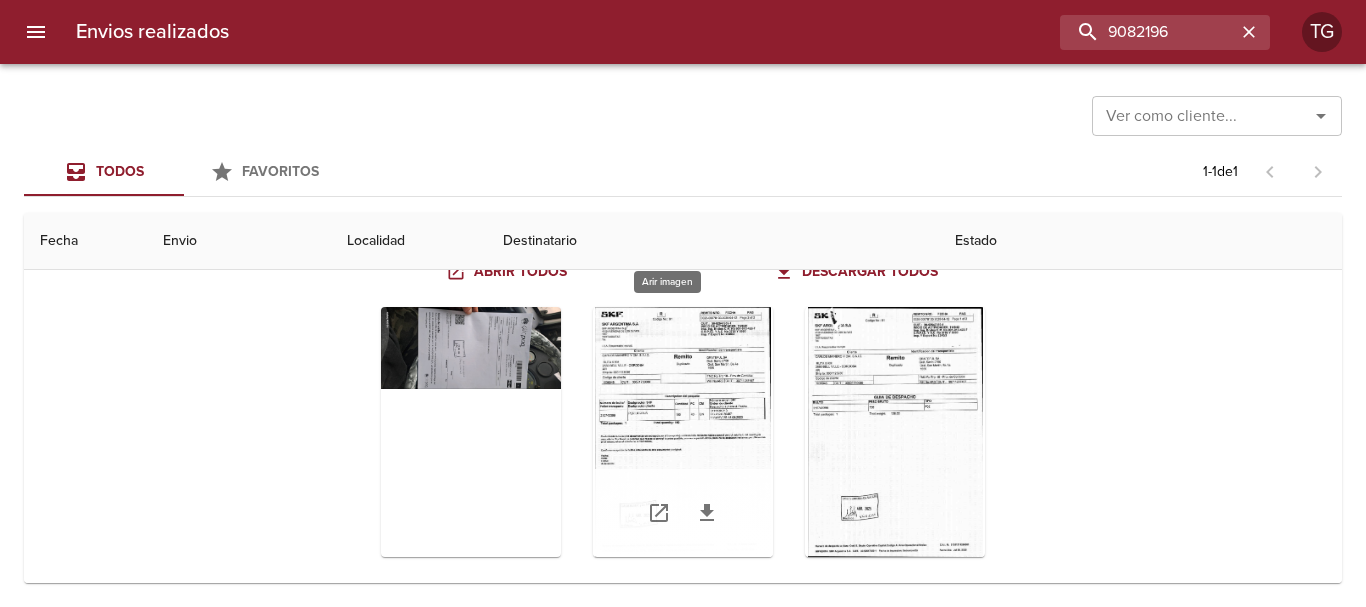 click at bounding box center [683, 432] 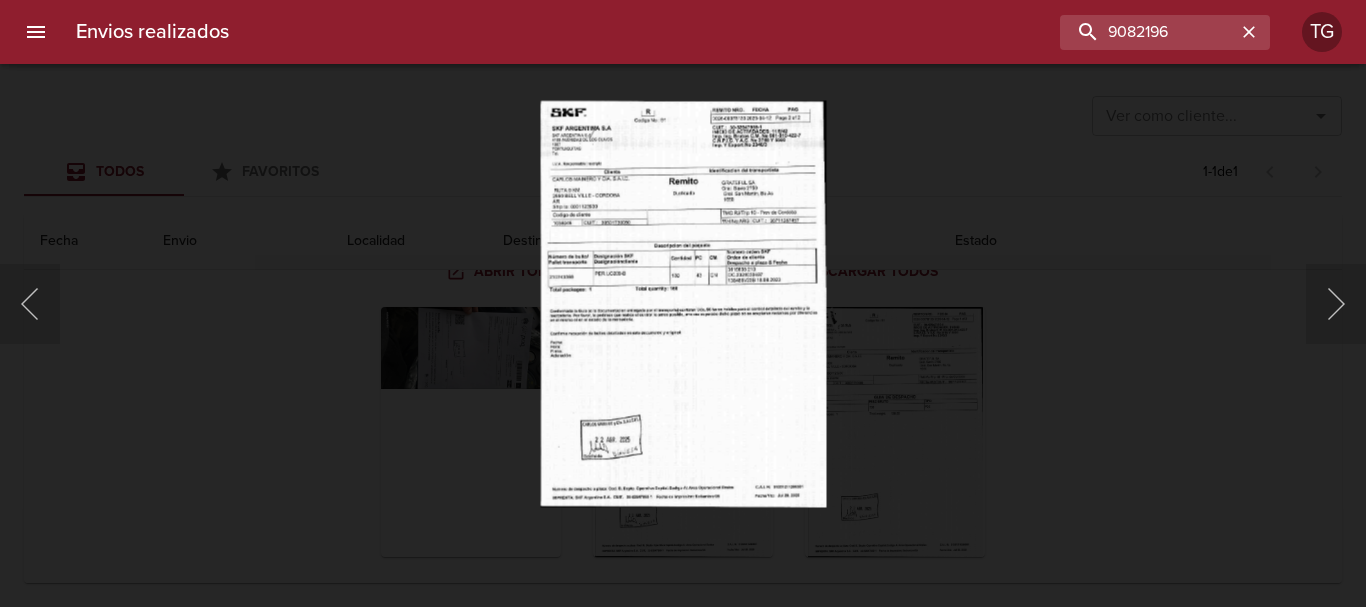 click at bounding box center (683, 303) 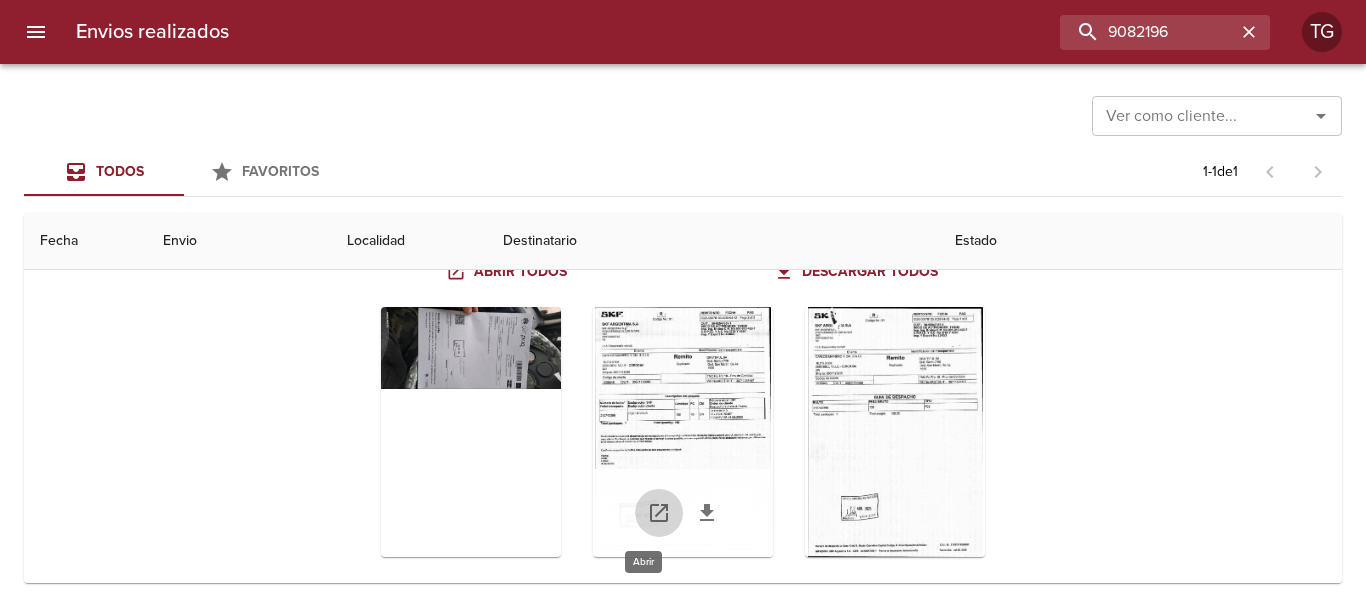 click 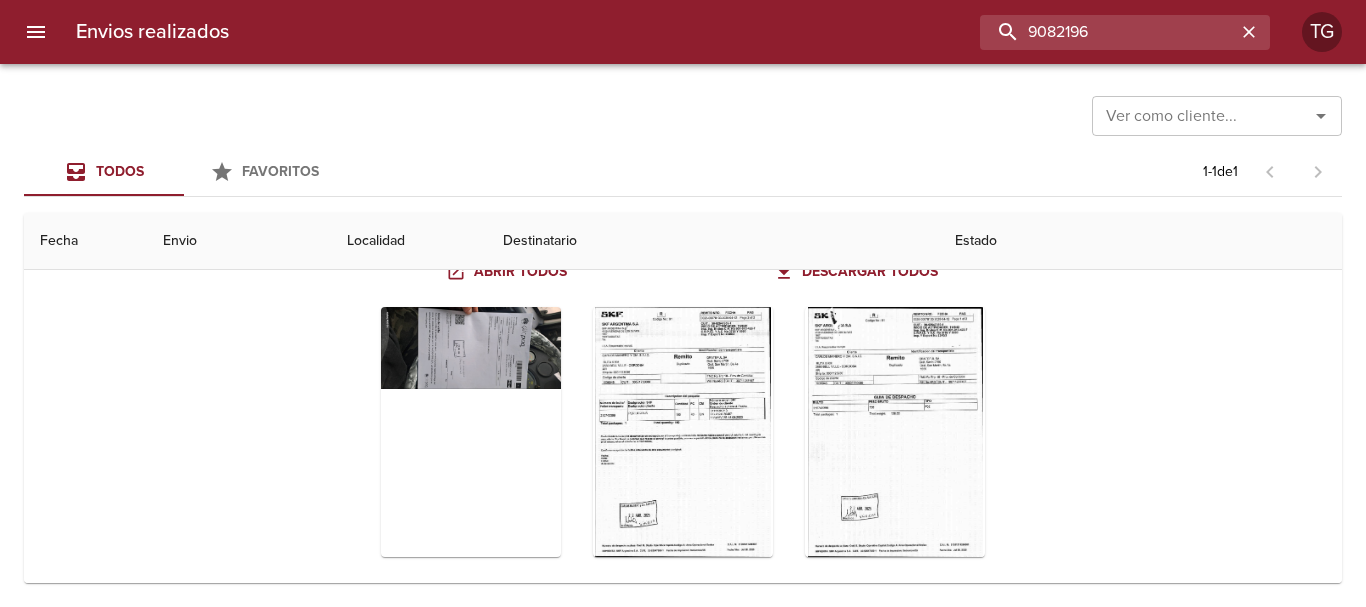 drag, startPoint x: 1165, startPoint y: 26, endPoint x: 982, endPoint y: 22, distance: 183.04372 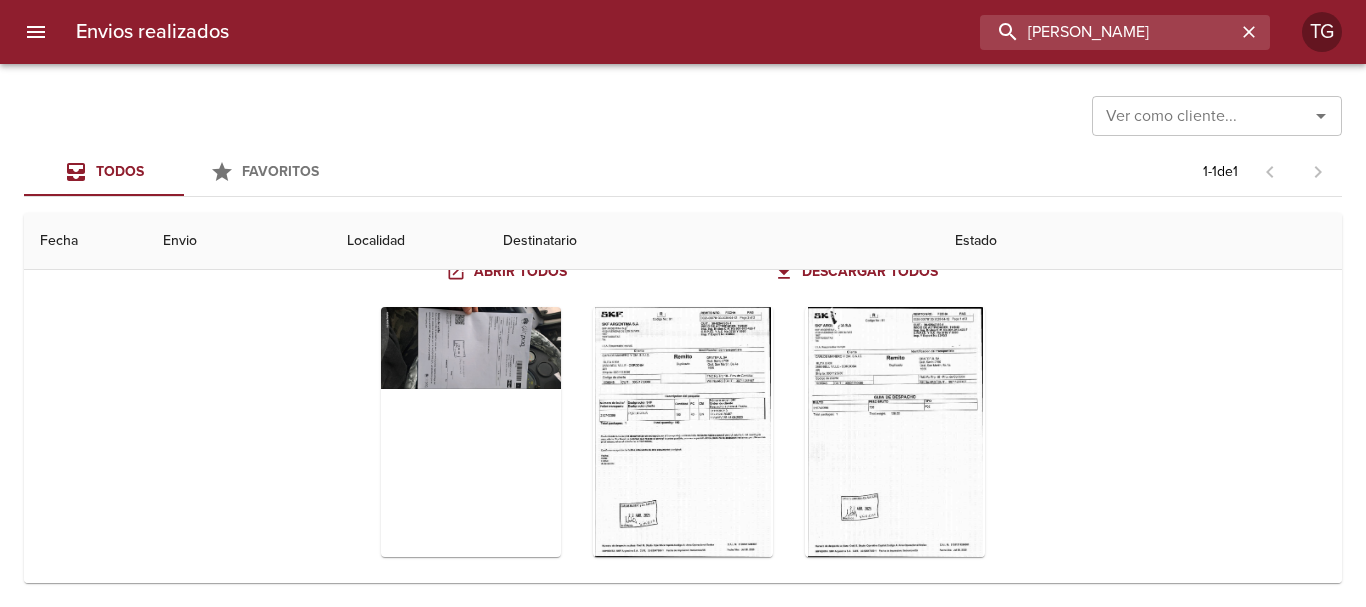 type on "[PERSON_NAME]" 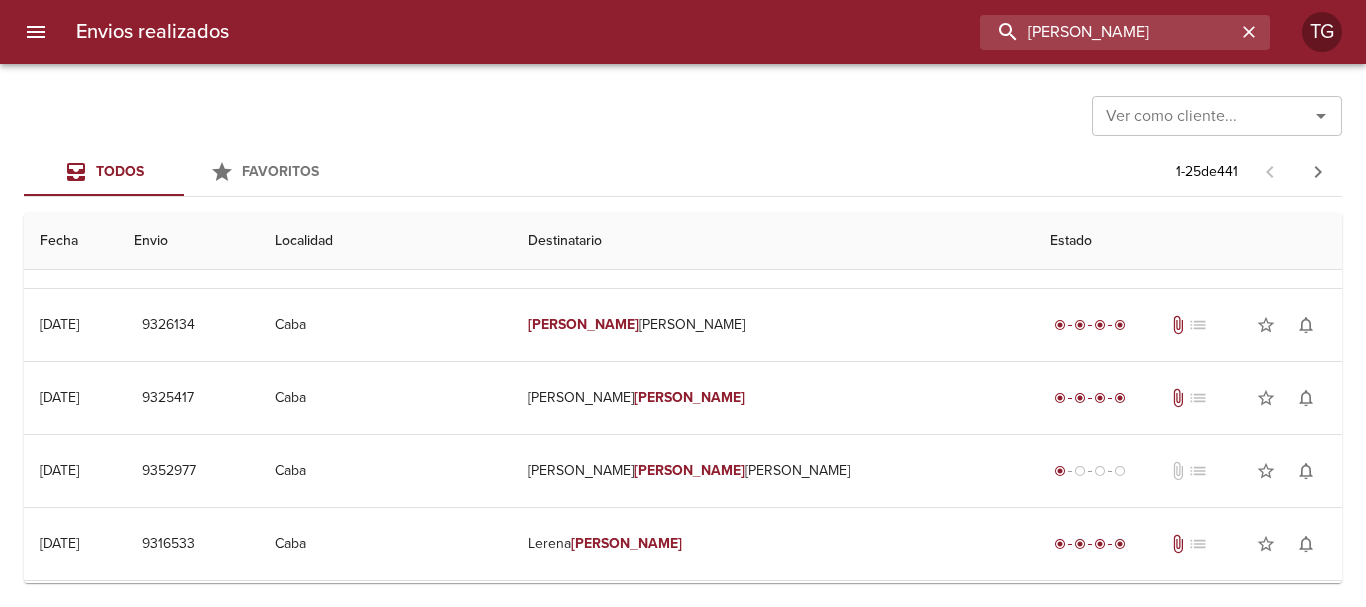 scroll, scrollTop: 0, scrollLeft: 0, axis: both 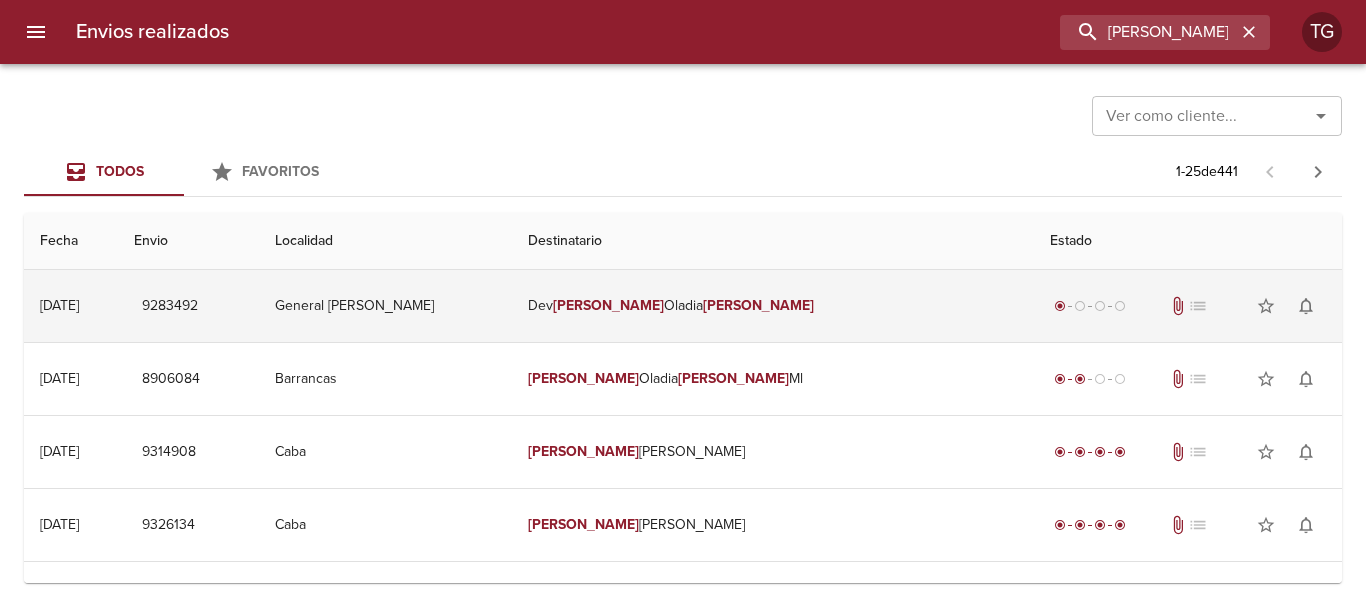 click on "Dev  [PERSON_NAME]" at bounding box center [773, 306] 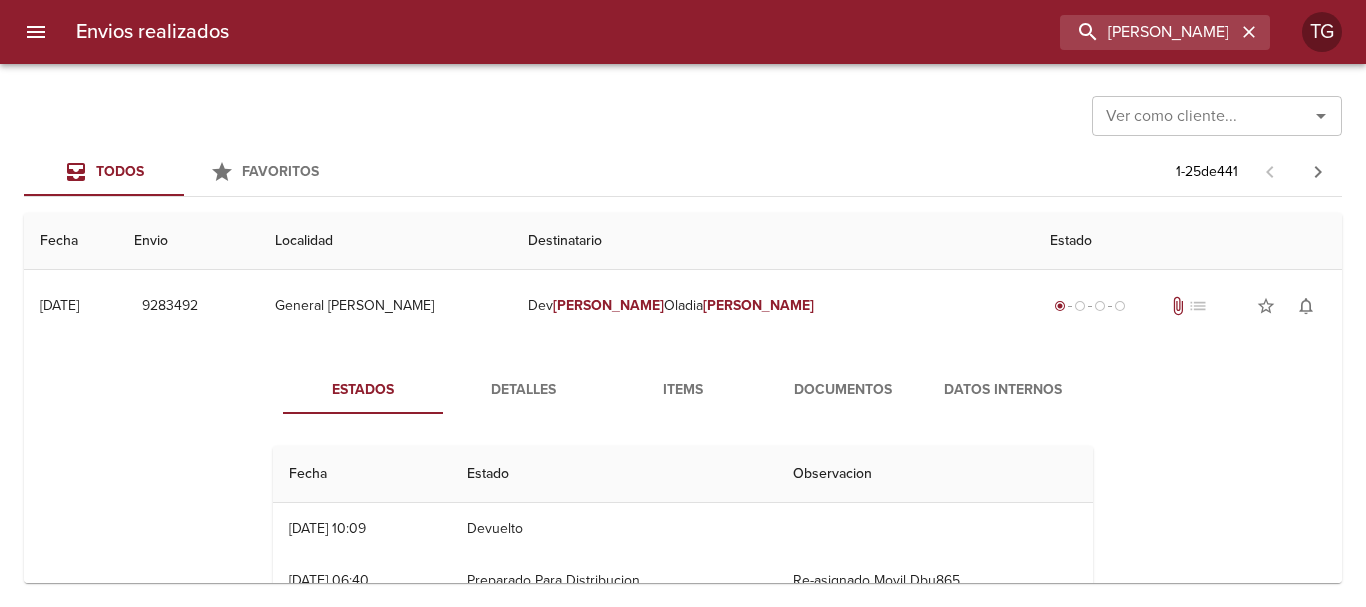 click on "Documentos" at bounding box center [843, 390] 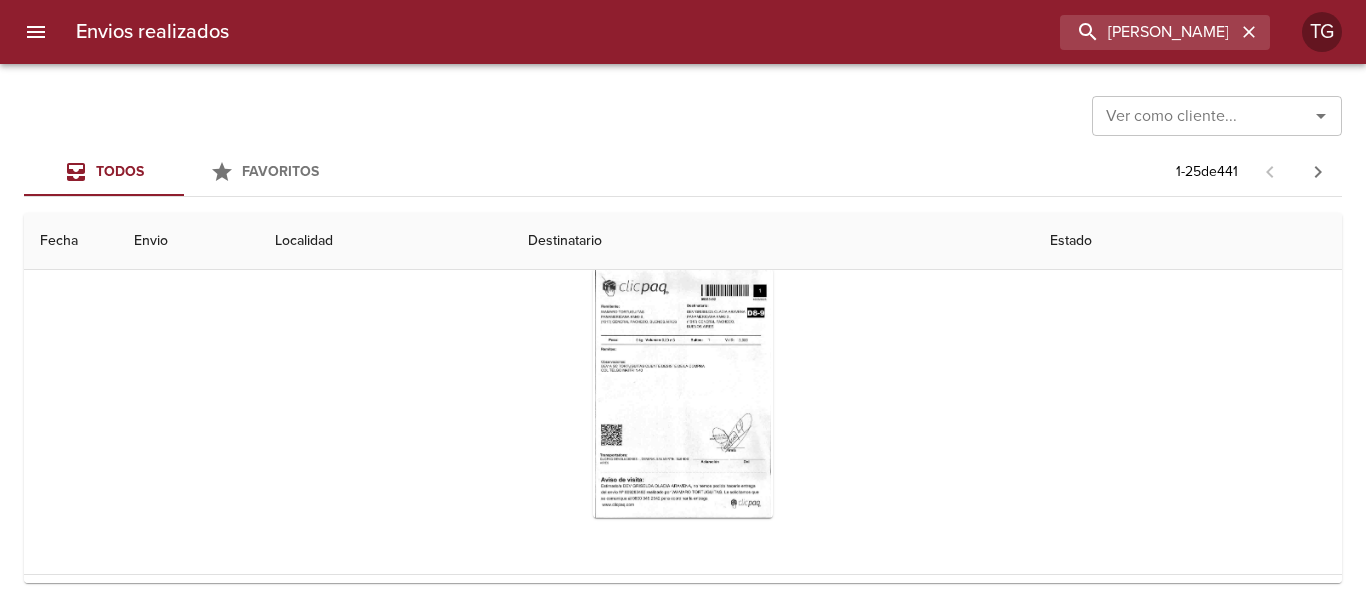 scroll, scrollTop: 200, scrollLeft: 0, axis: vertical 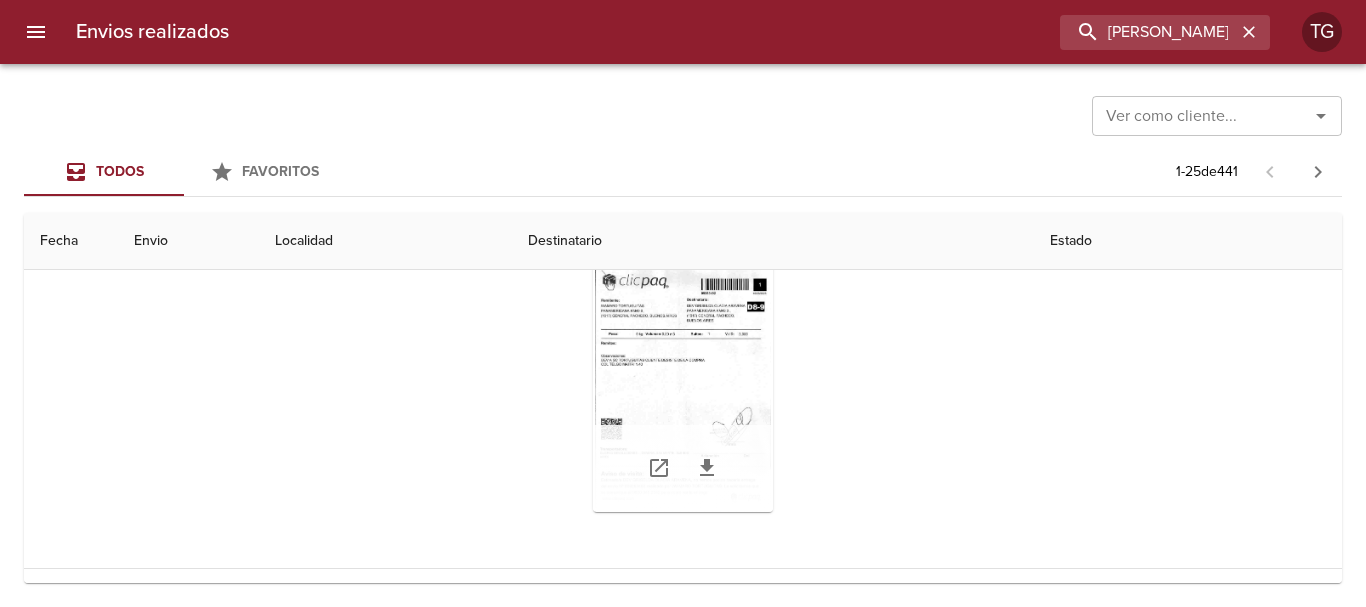 click at bounding box center (683, 387) 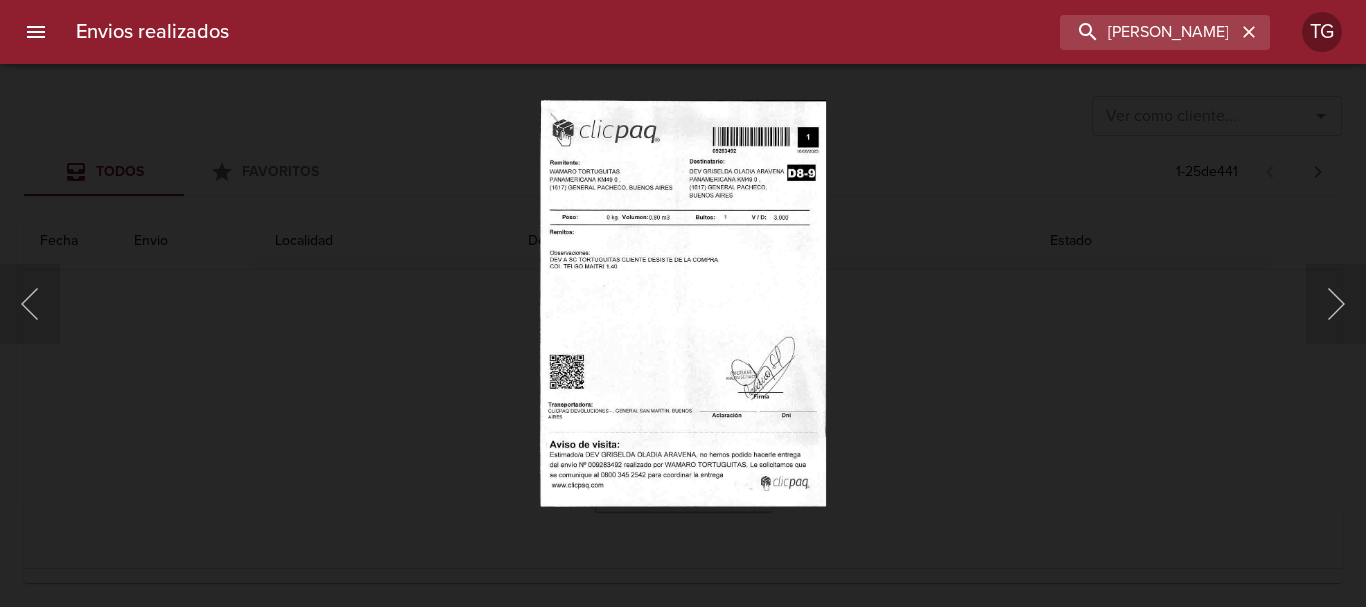 click at bounding box center (683, 303) 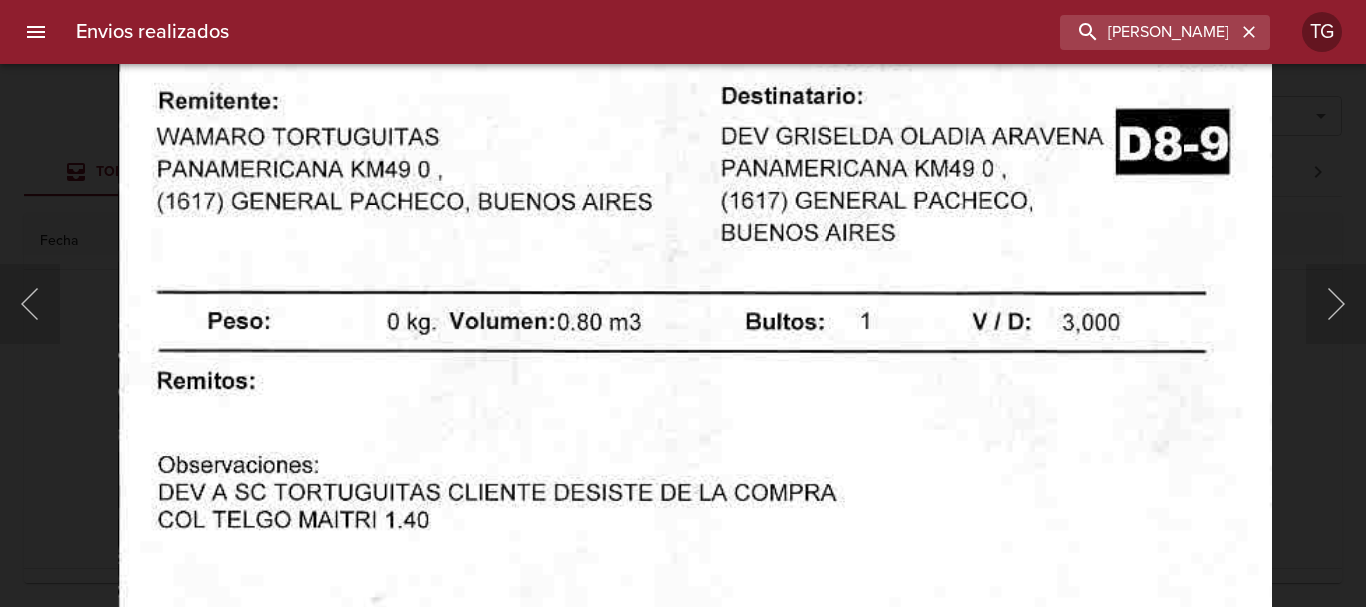 click at bounding box center [695, 669] 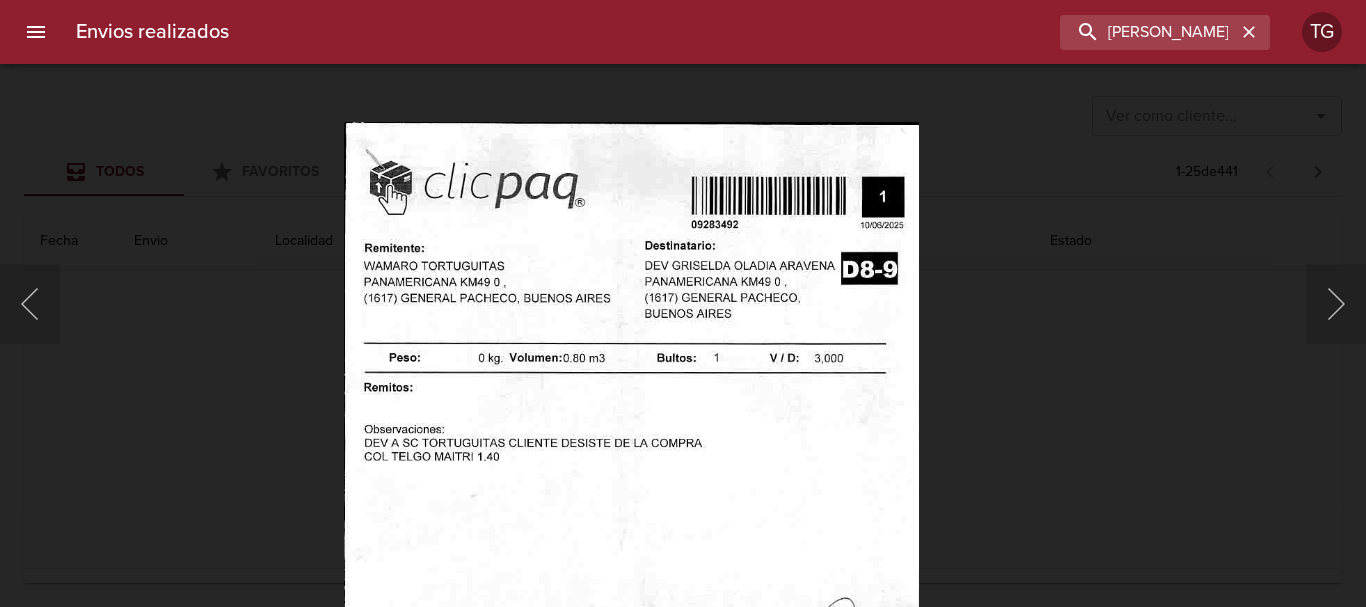 click at bounding box center (683, 303) 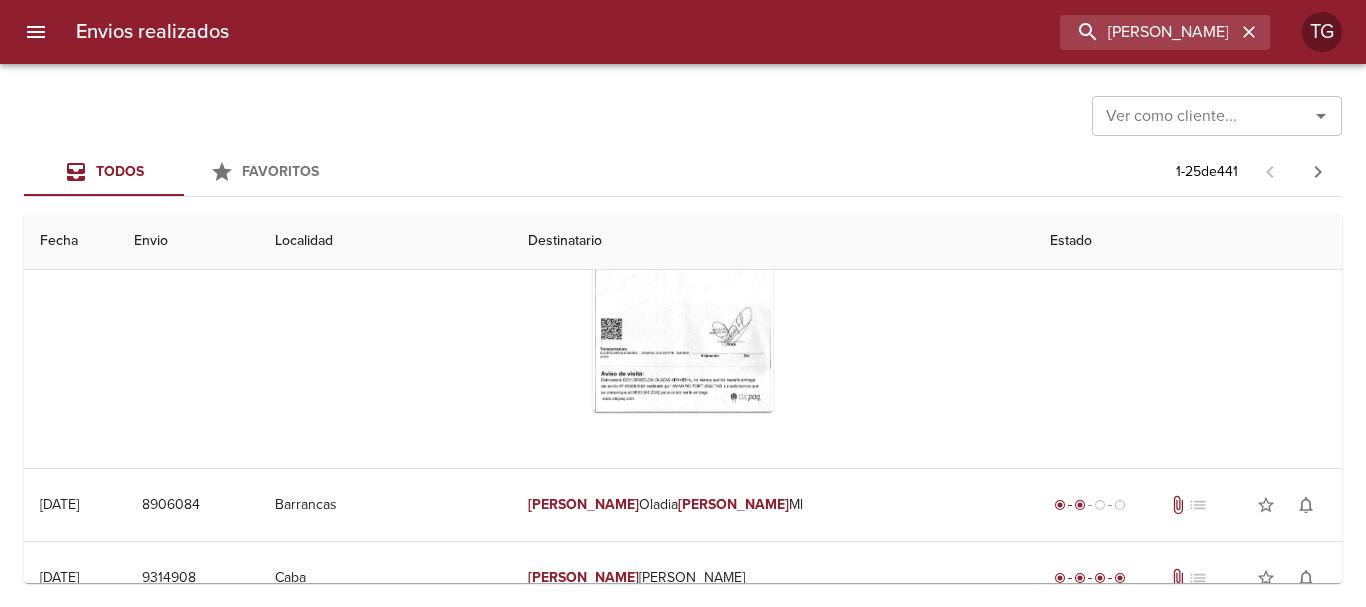 scroll, scrollTop: 500, scrollLeft: 0, axis: vertical 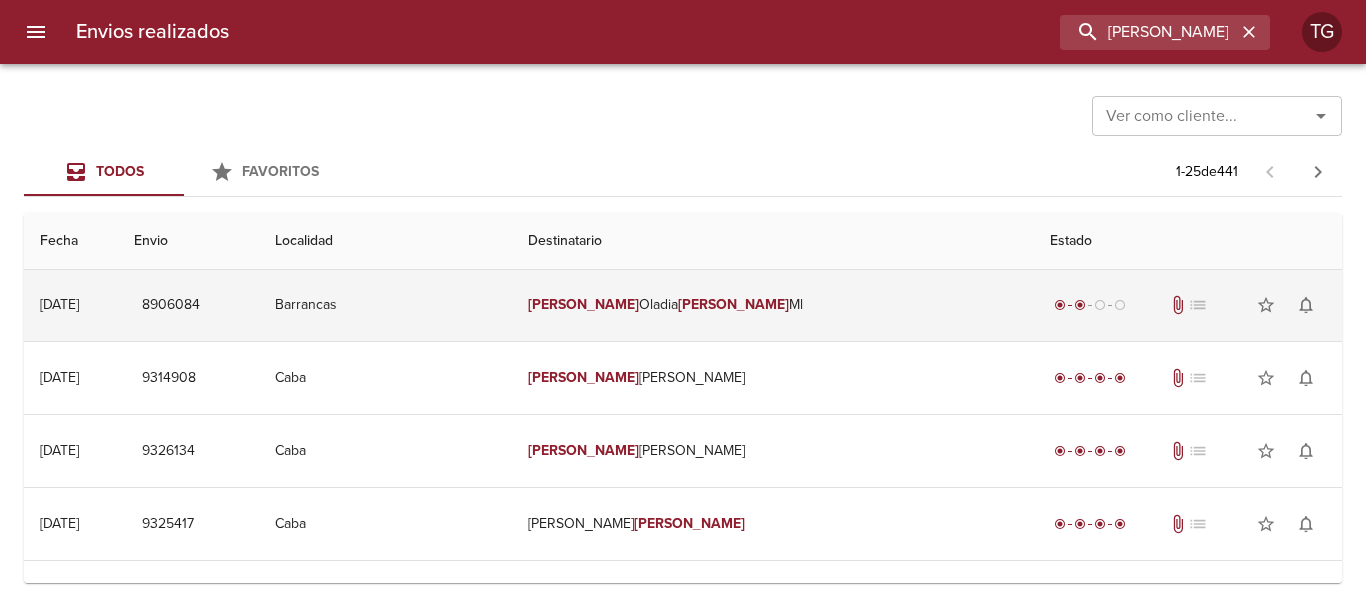 drag, startPoint x: 409, startPoint y: 288, endPoint x: 393, endPoint y: 286, distance: 16.124516 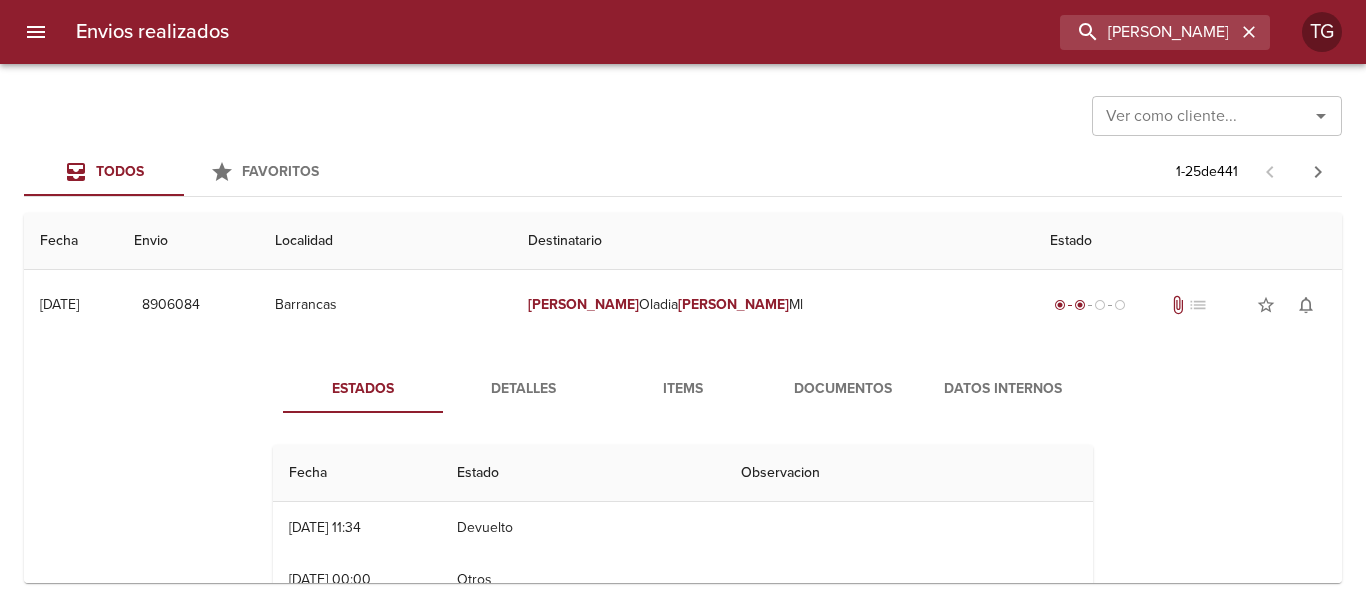 click on "Documentos" at bounding box center [843, 389] 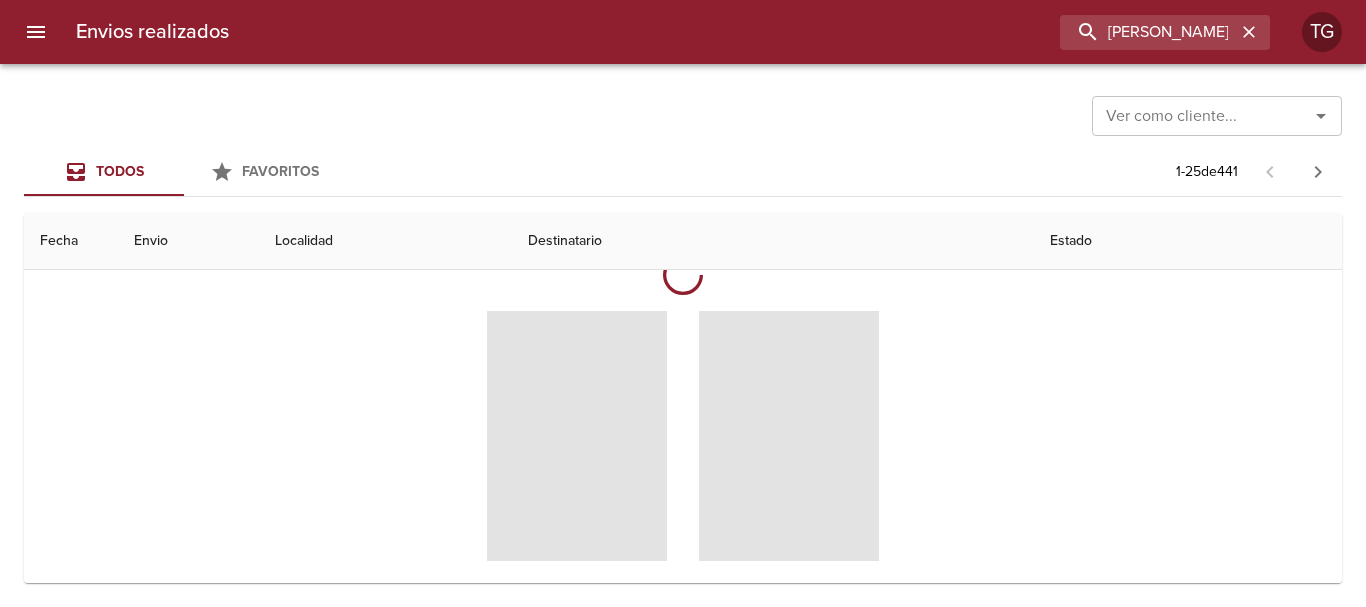 scroll, scrollTop: 700, scrollLeft: 0, axis: vertical 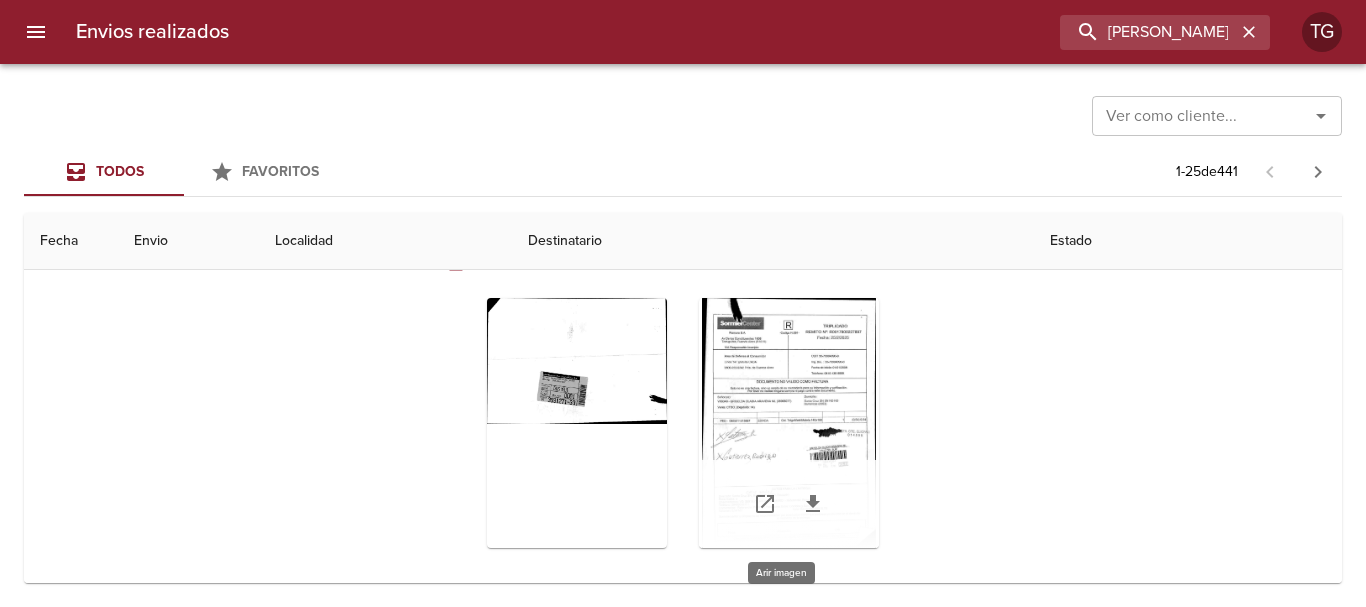 click at bounding box center [789, 423] 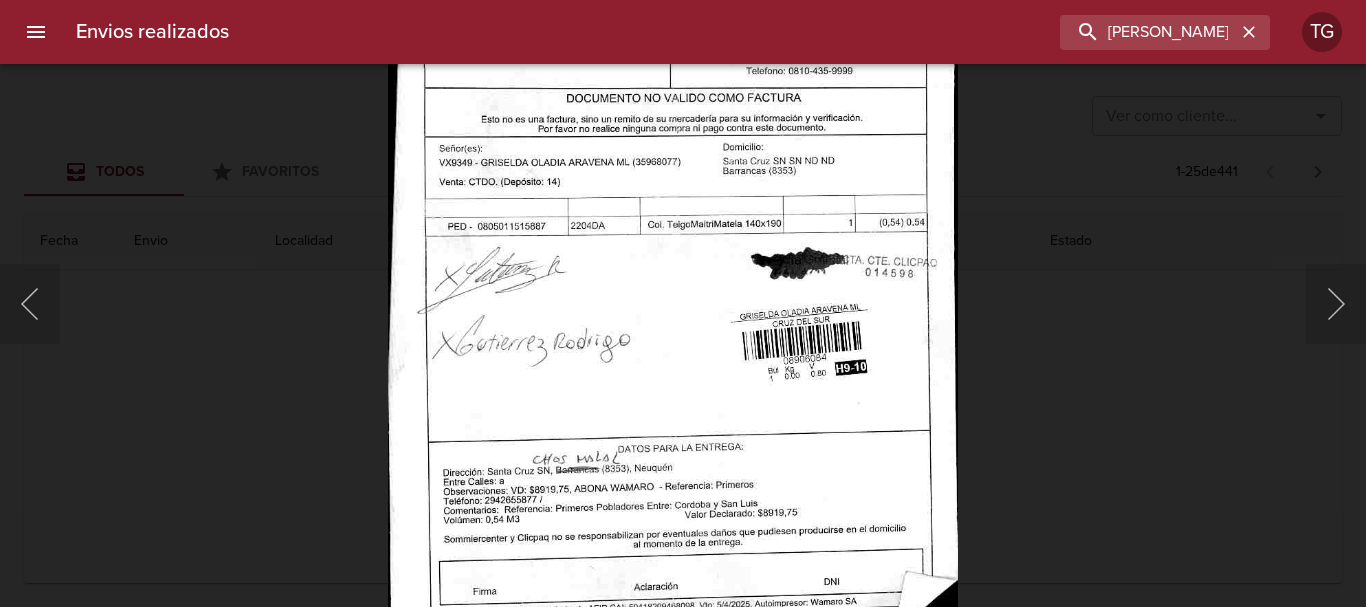 click at bounding box center (683, 303) 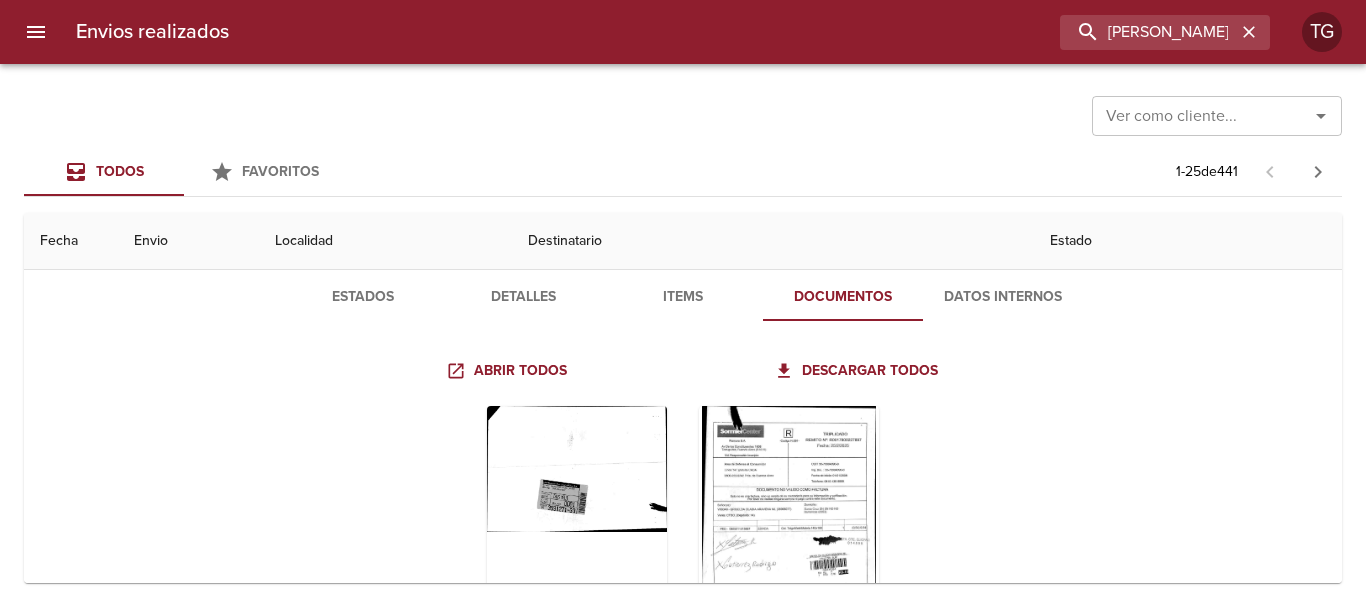 scroll, scrollTop: 600, scrollLeft: 0, axis: vertical 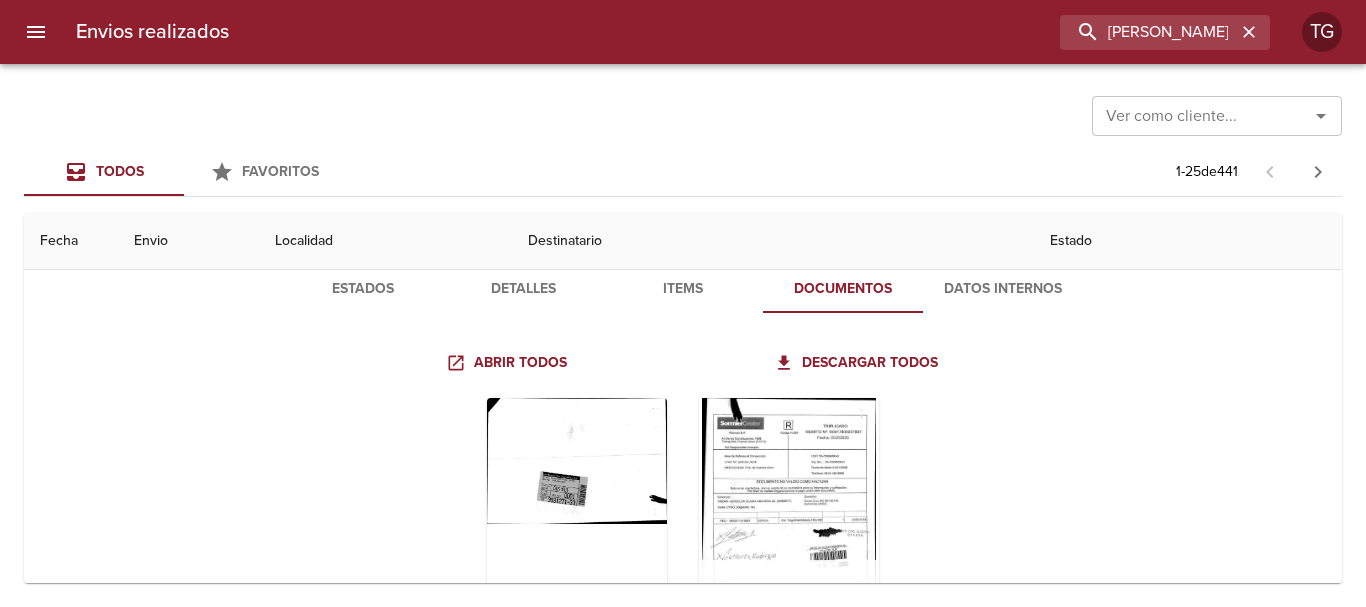 click at bounding box center (789, 523) 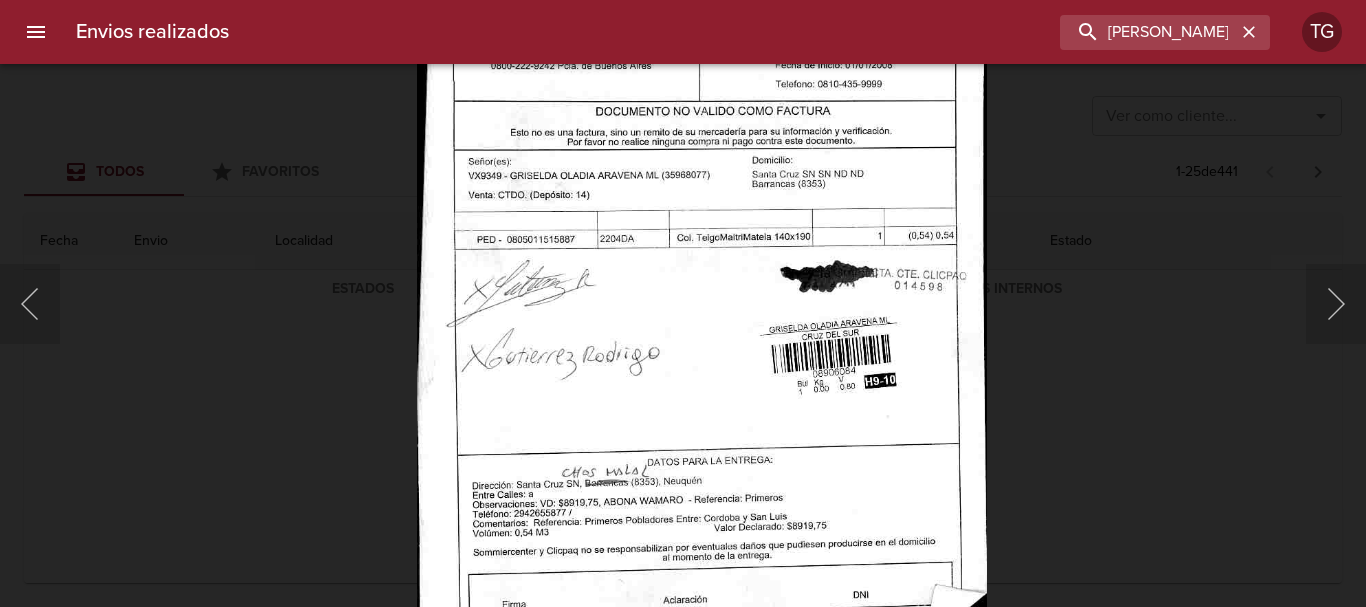 click at bounding box center [683, 303] 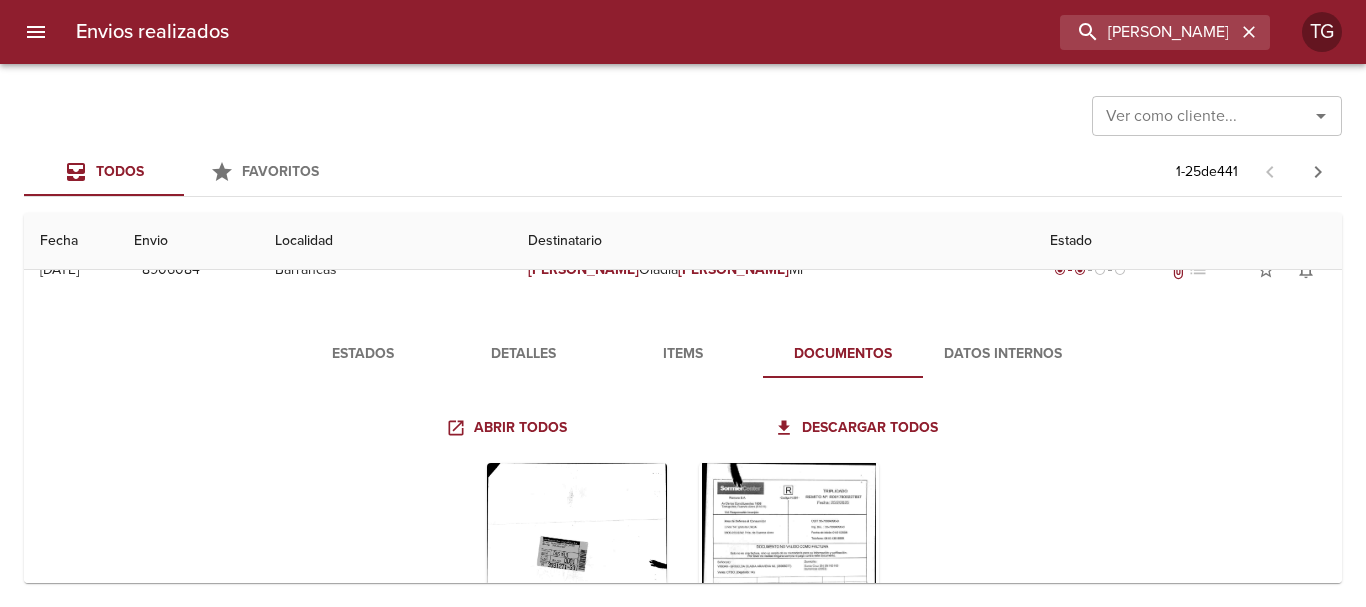 scroll, scrollTop: 500, scrollLeft: 0, axis: vertical 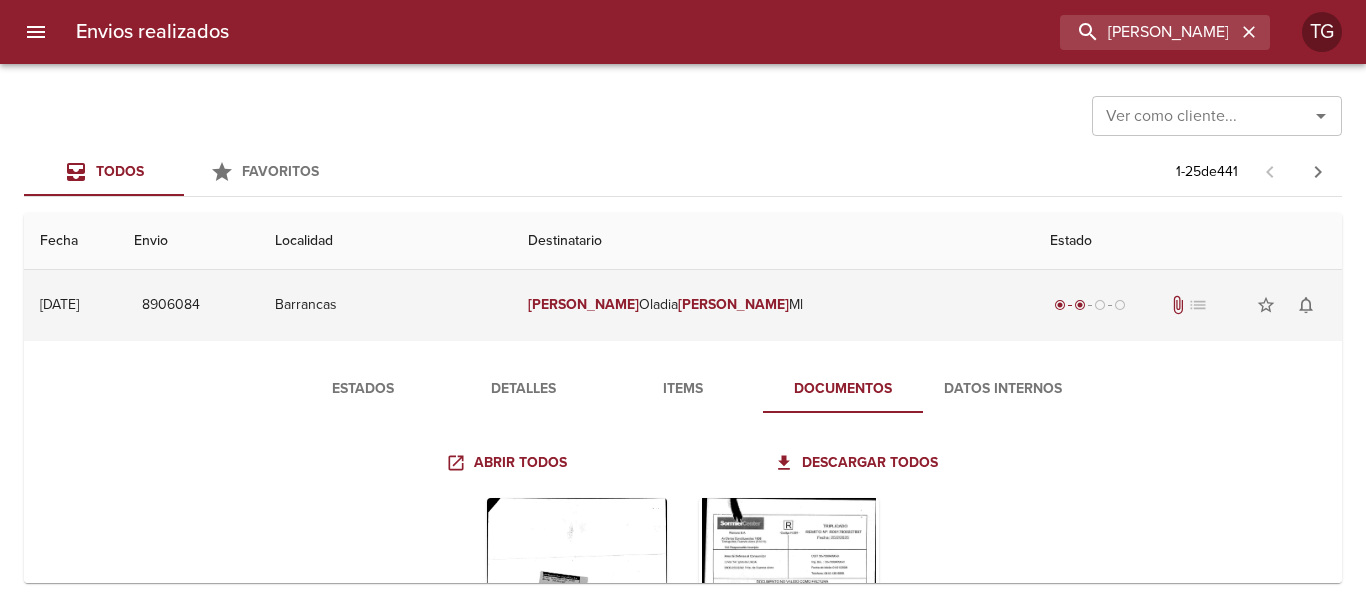 click on "[PERSON_NAME]  [PERSON_NAME]" at bounding box center (773, 305) 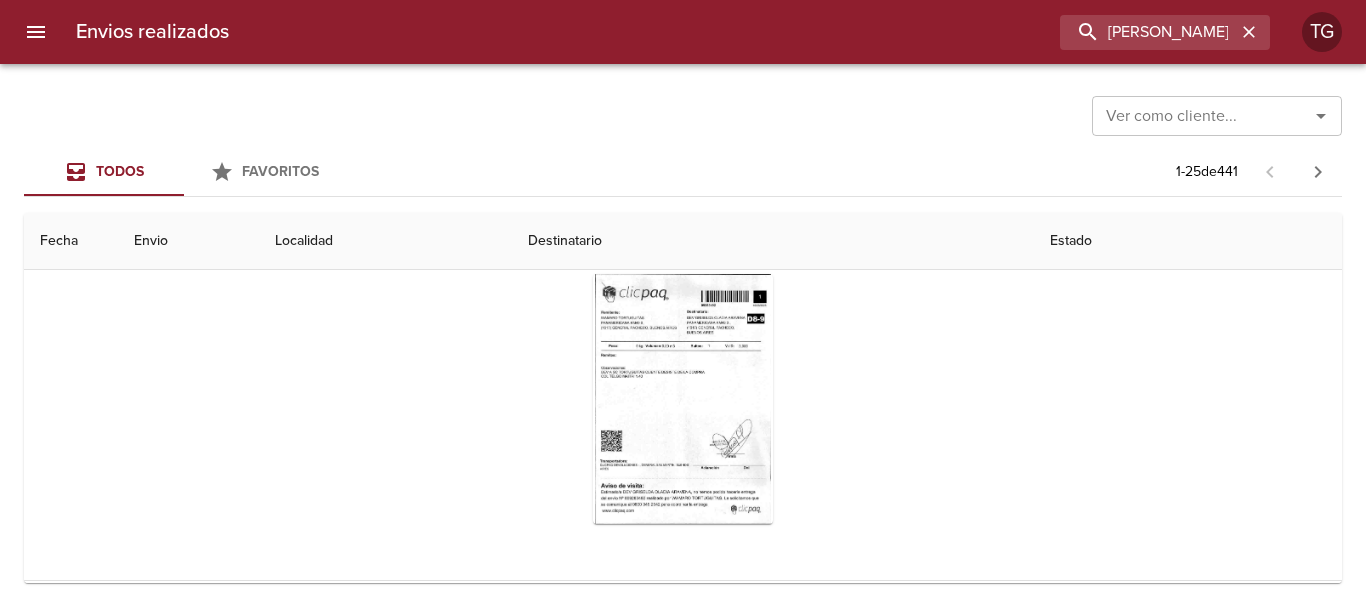 scroll, scrollTop: 300, scrollLeft: 0, axis: vertical 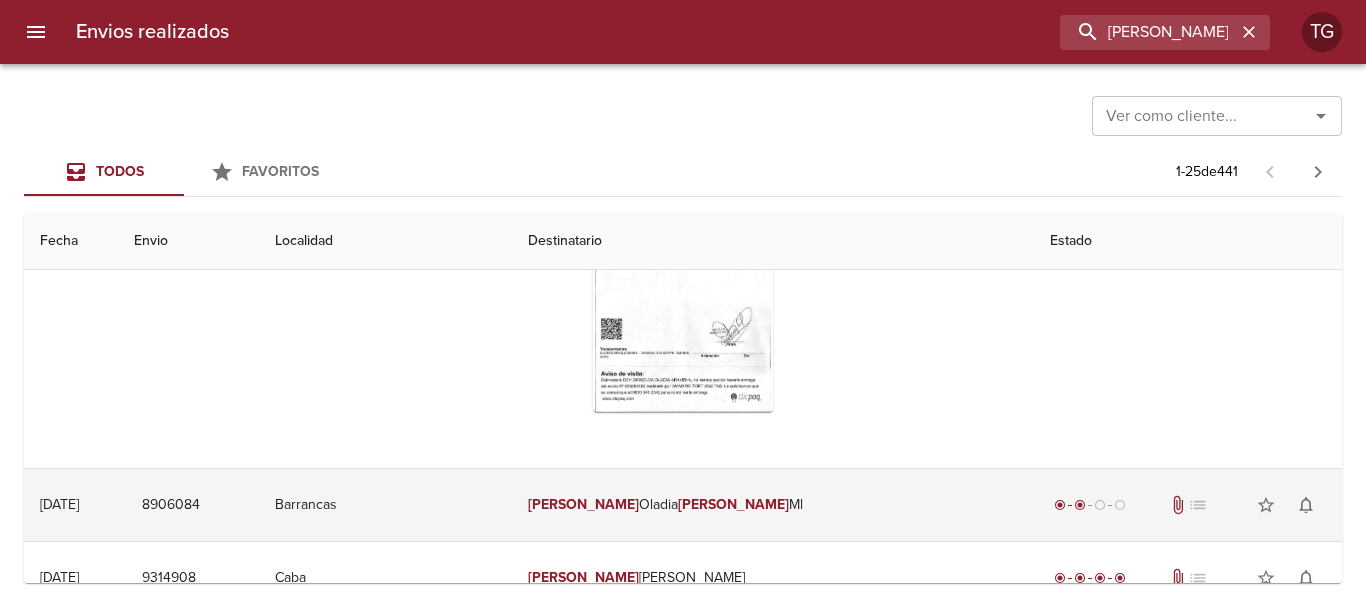 click on "[PERSON_NAME]  [PERSON_NAME]" at bounding box center [773, 505] 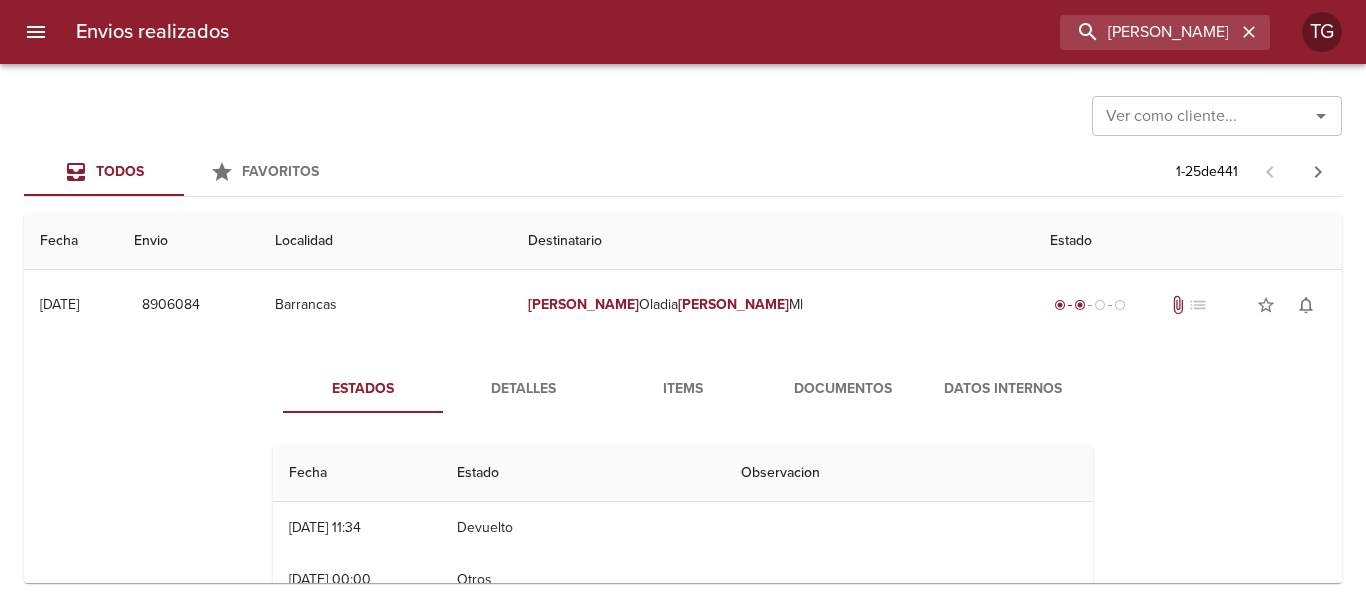 click on "Documentos" at bounding box center (843, 389) 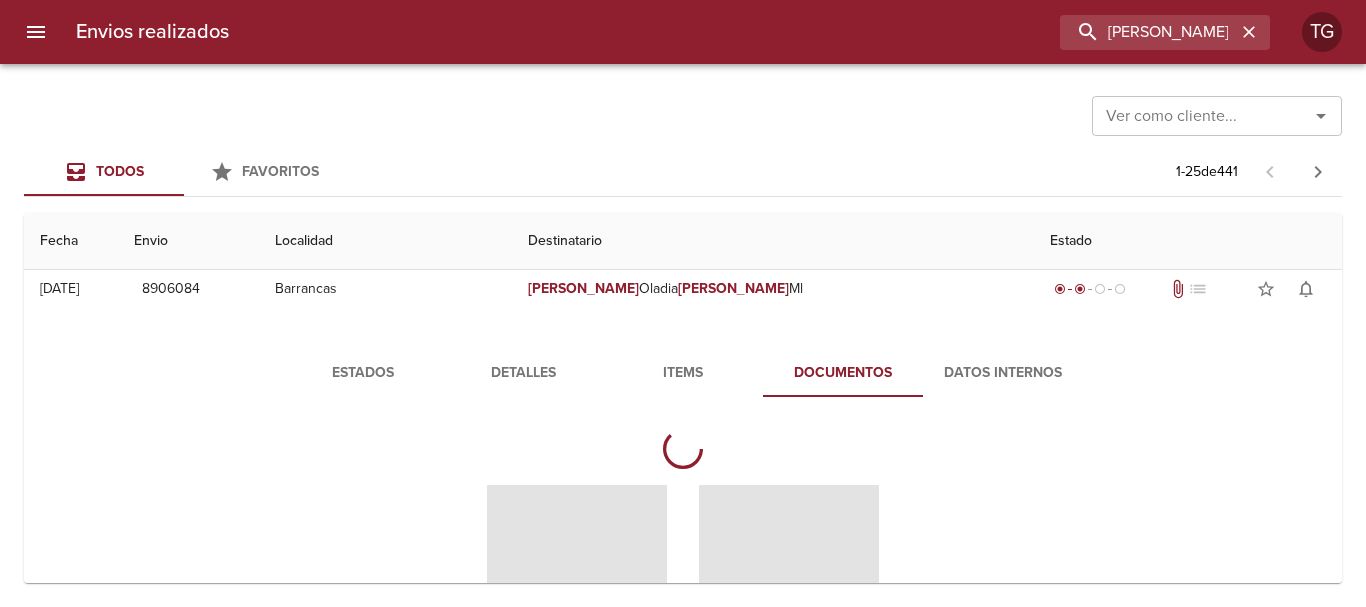 scroll, scrollTop: 500, scrollLeft: 0, axis: vertical 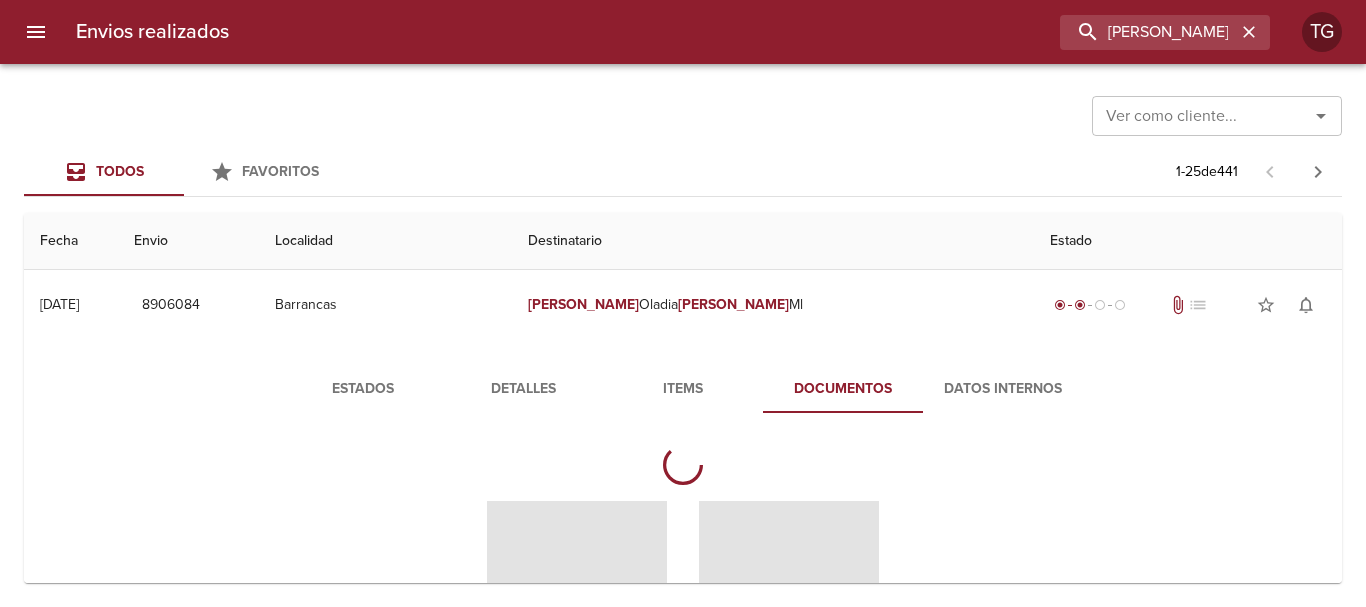 click on "Items" at bounding box center (683, 389) 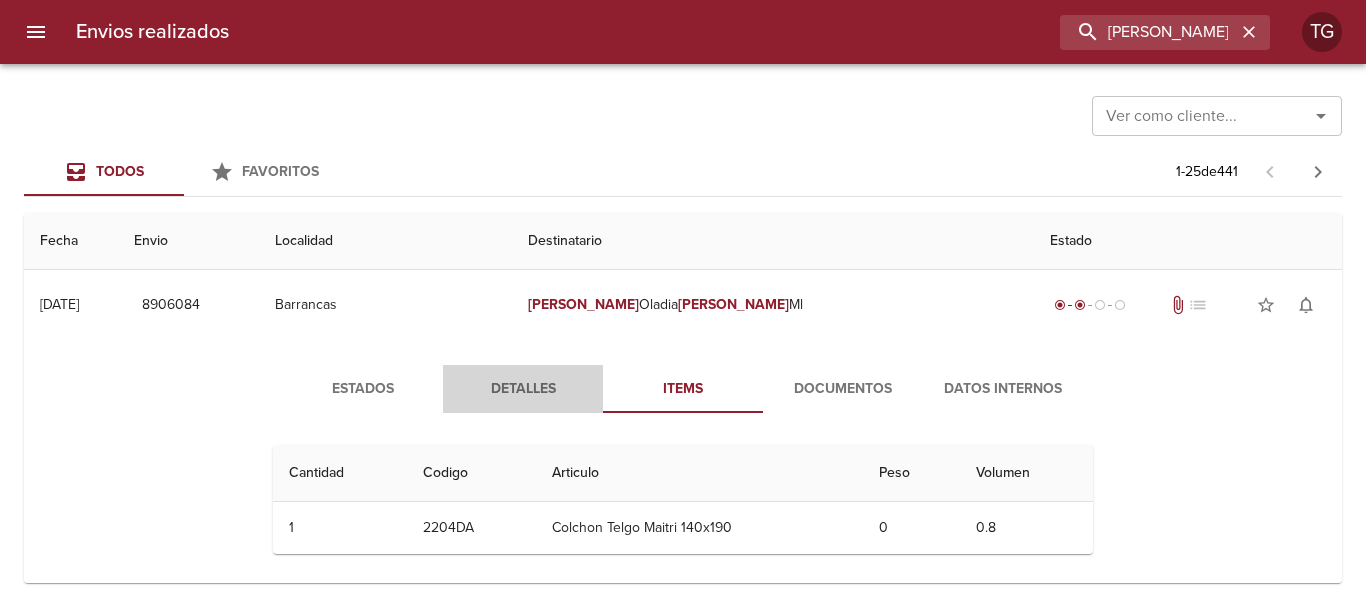 click on "Detalles" at bounding box center (523, 389) 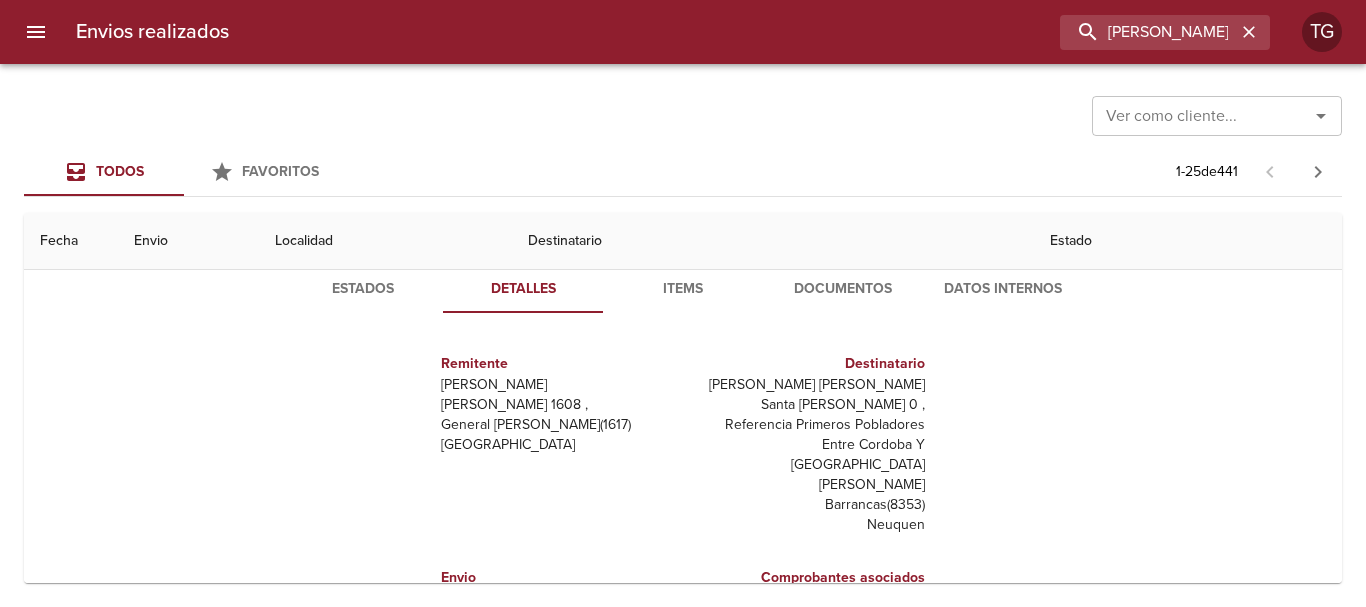 click on "Estados" at bounding box center (363, 289) 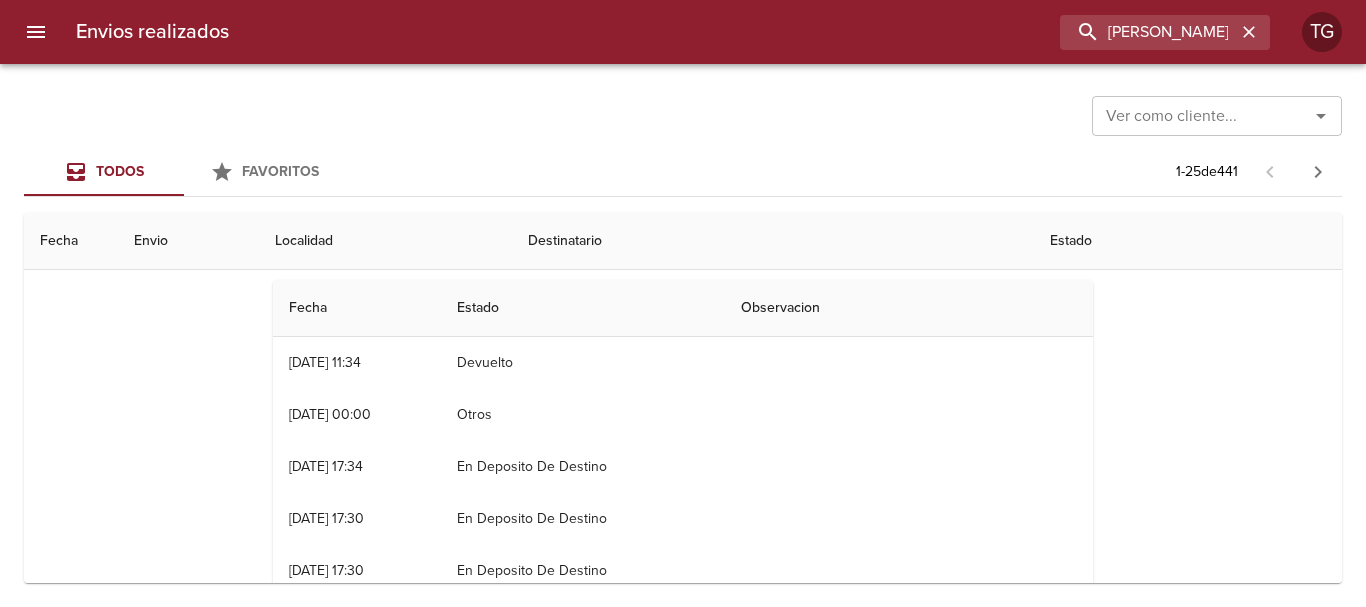 scroll, scrollTop: 700, scrollLeft: 0, axis: vertical 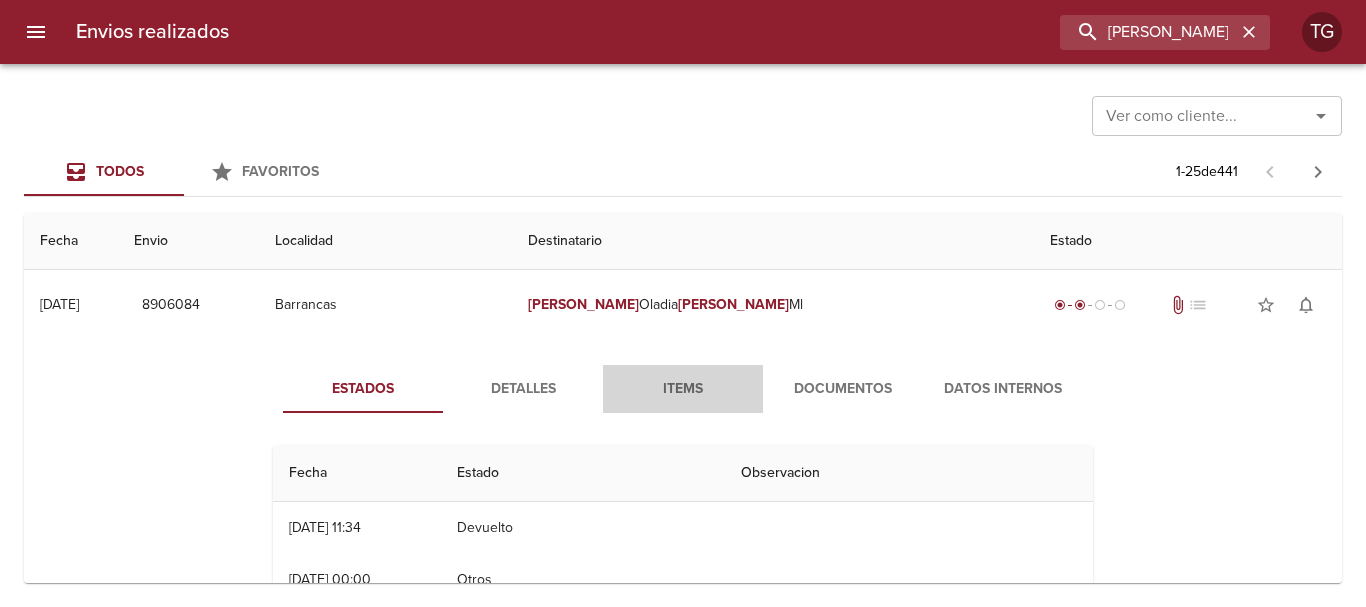 click on "Items" at bounding box center [683, 389] 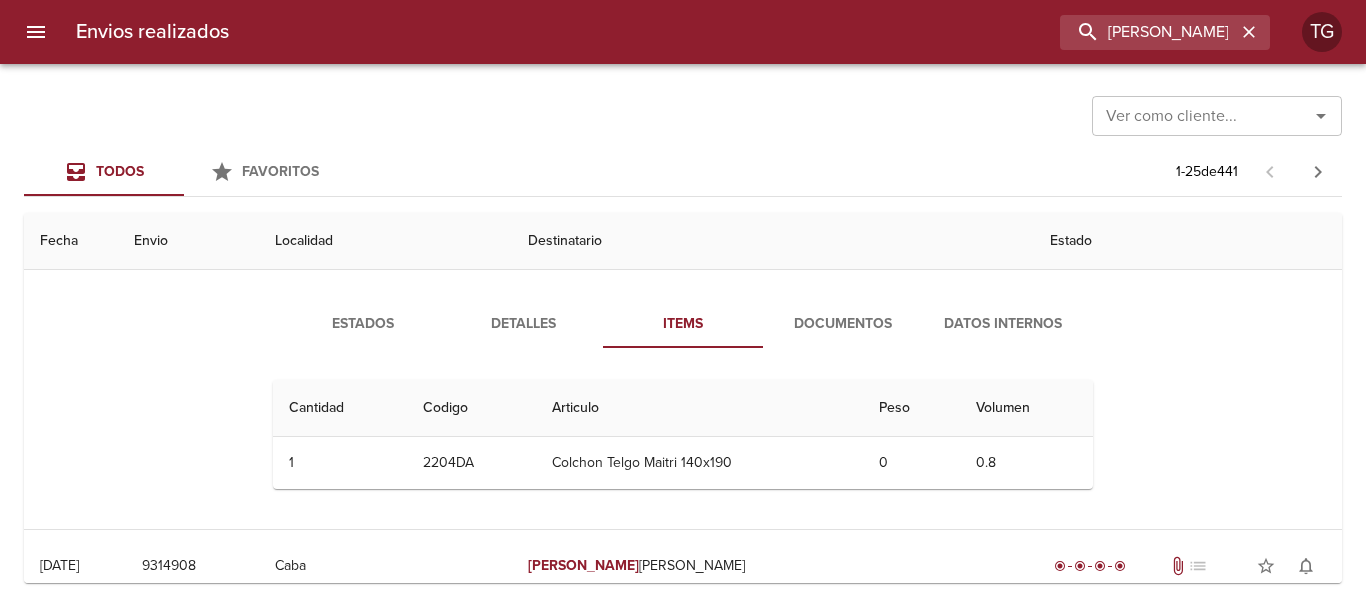 scroll, scrollTop: 600, scrollLeft: 0, axis: vertical 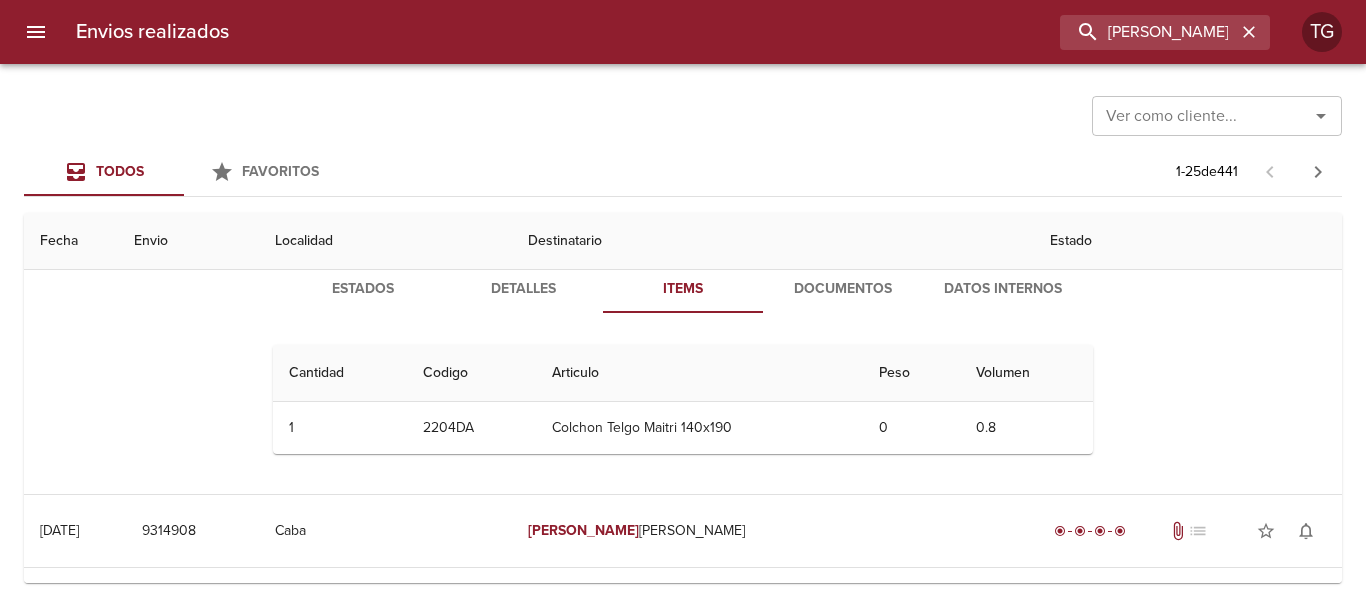 click on "Documentos" at bounding box center (843, 289) 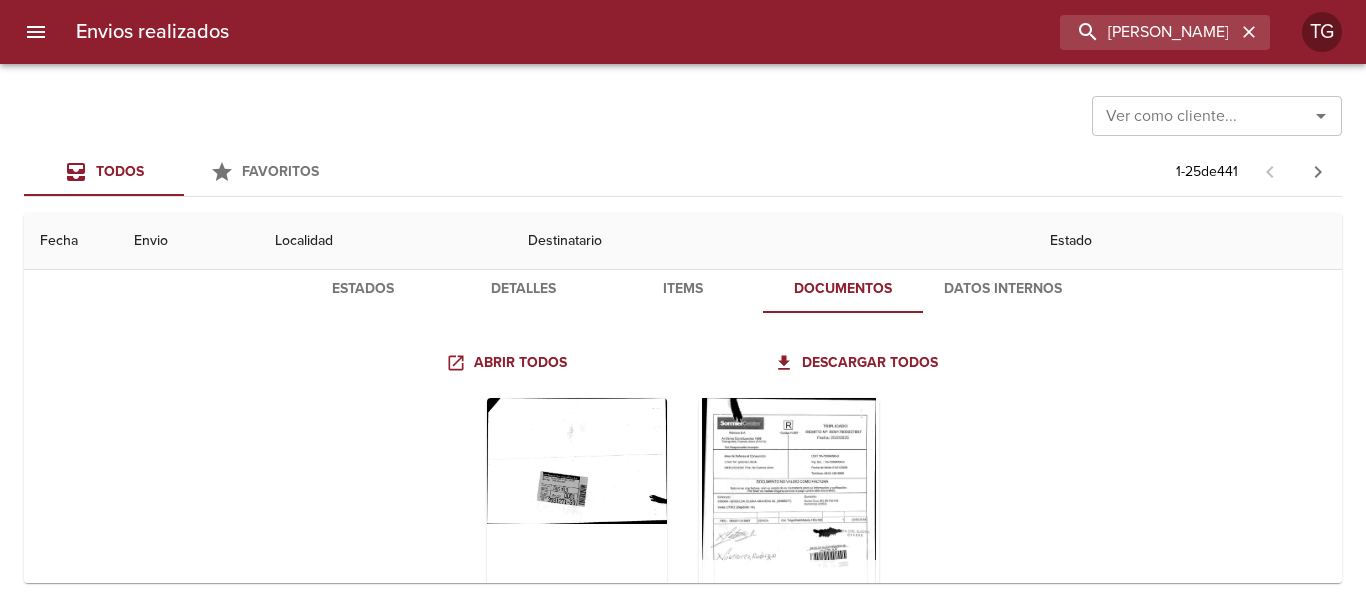 click at bounding box center [789, 523] 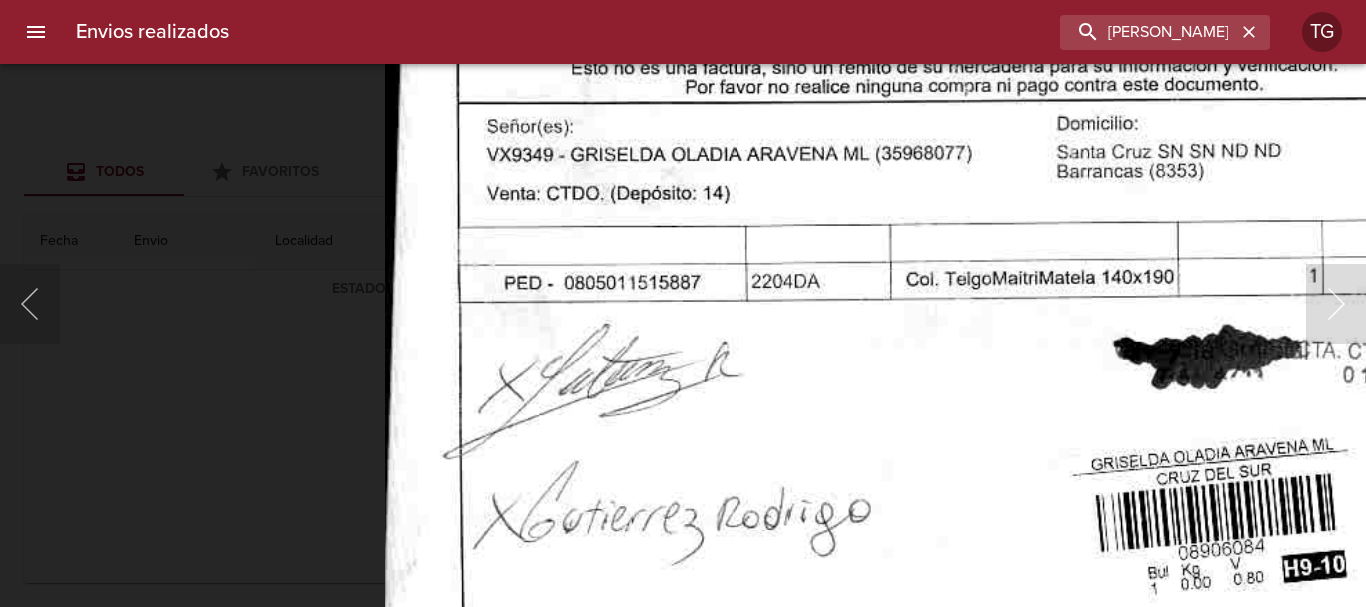 click at bounding box center (957, 297) 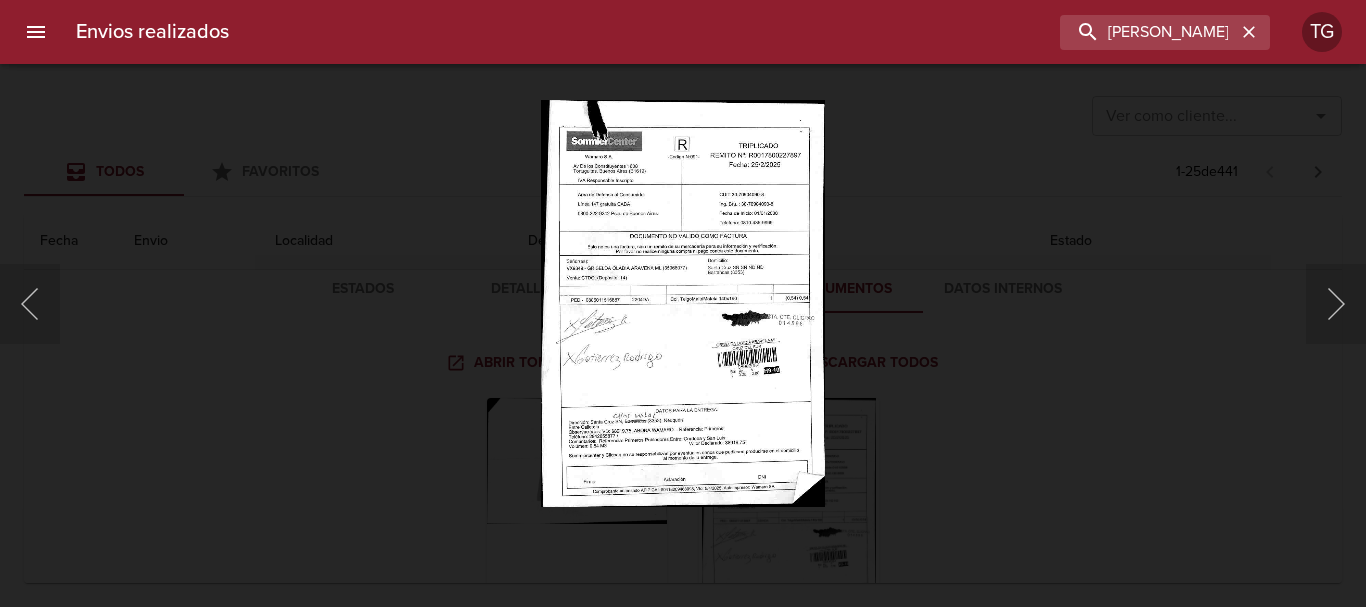 click at bounding box center (683, 303) 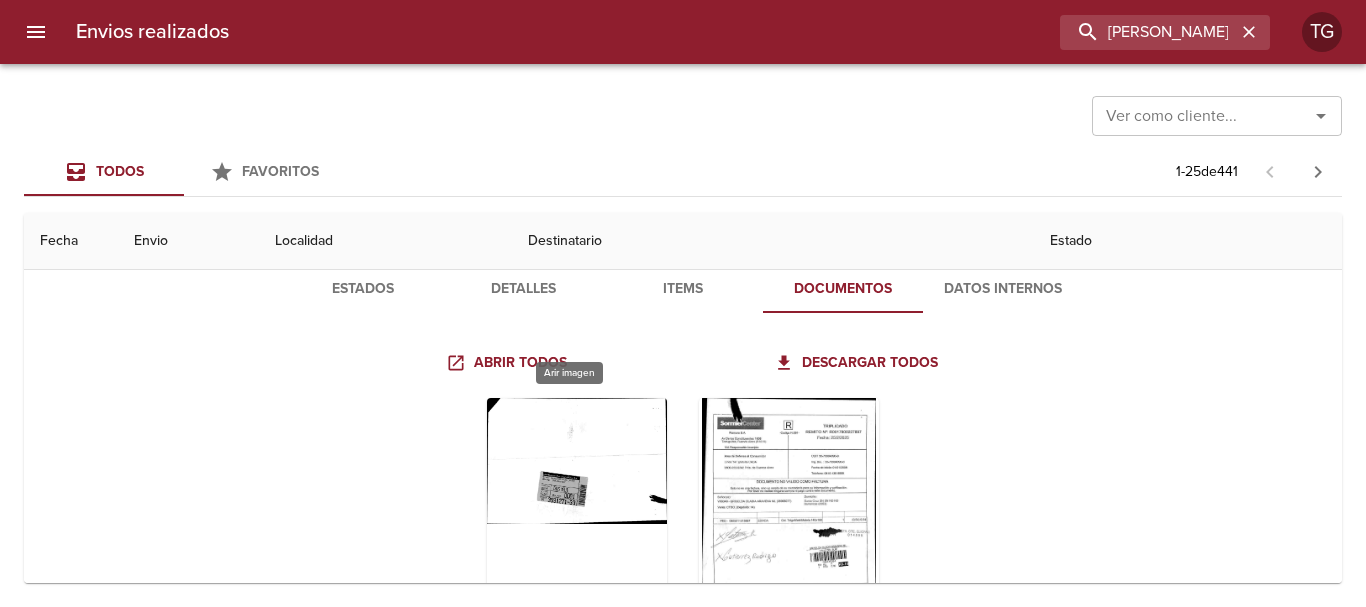 click at bounding box center [577, 523] 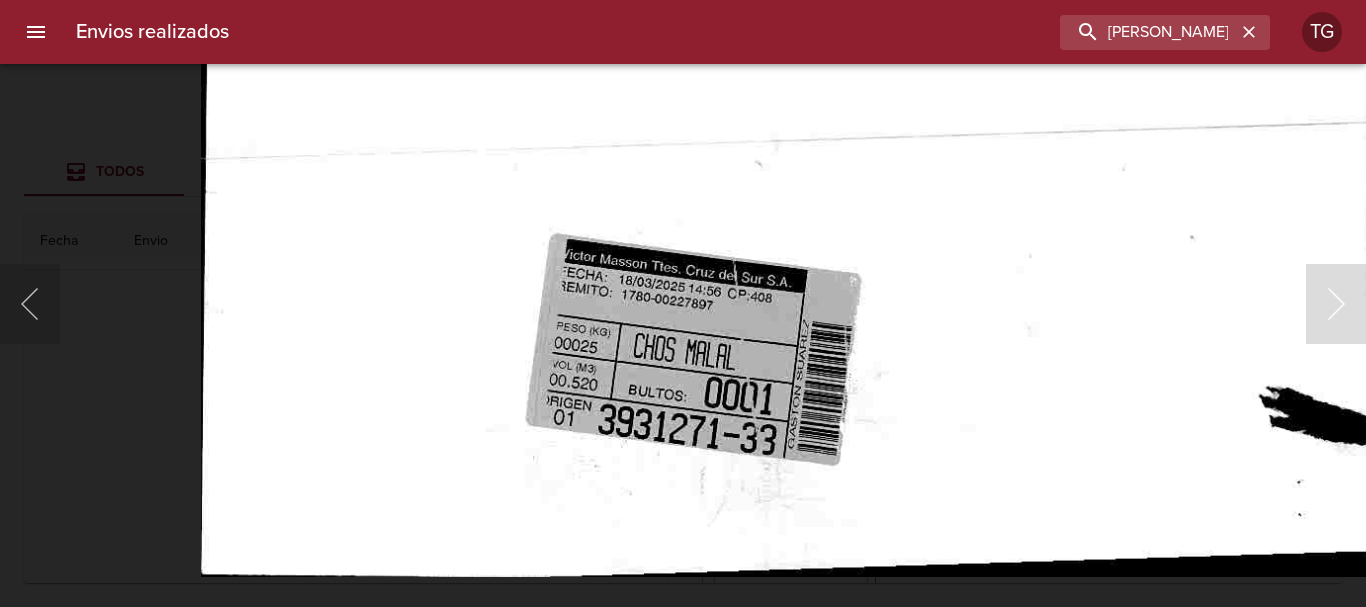 click at bounding box center [788, 169] 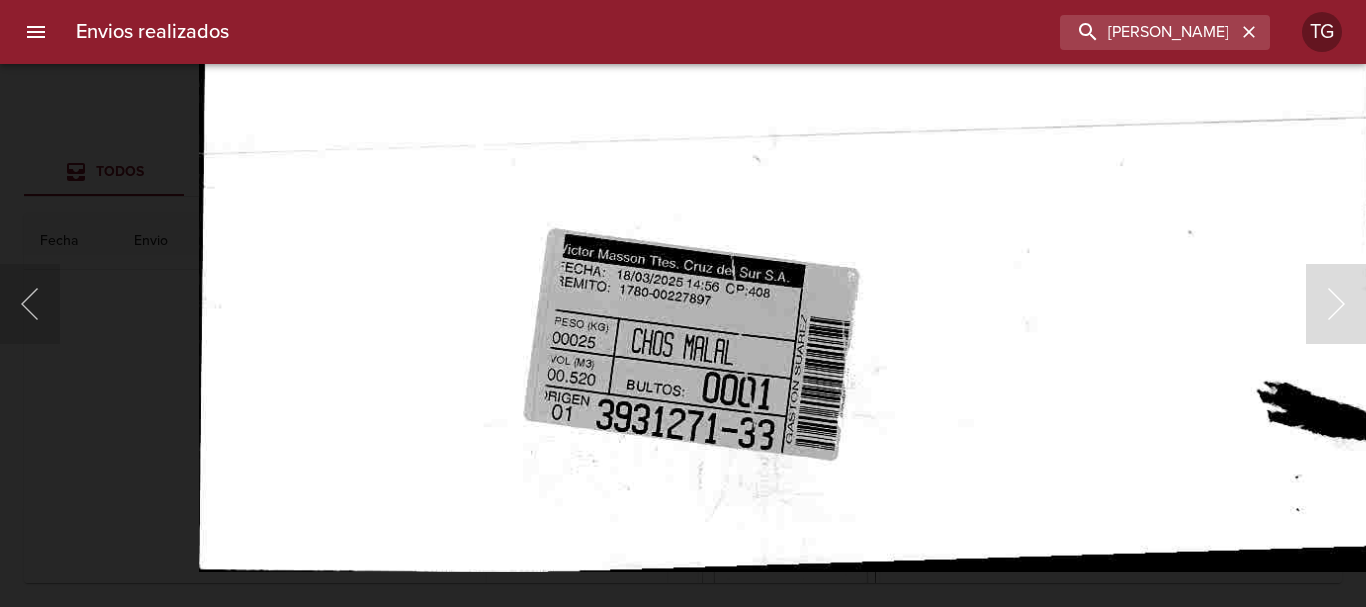 click at bounding box center (683, 303) 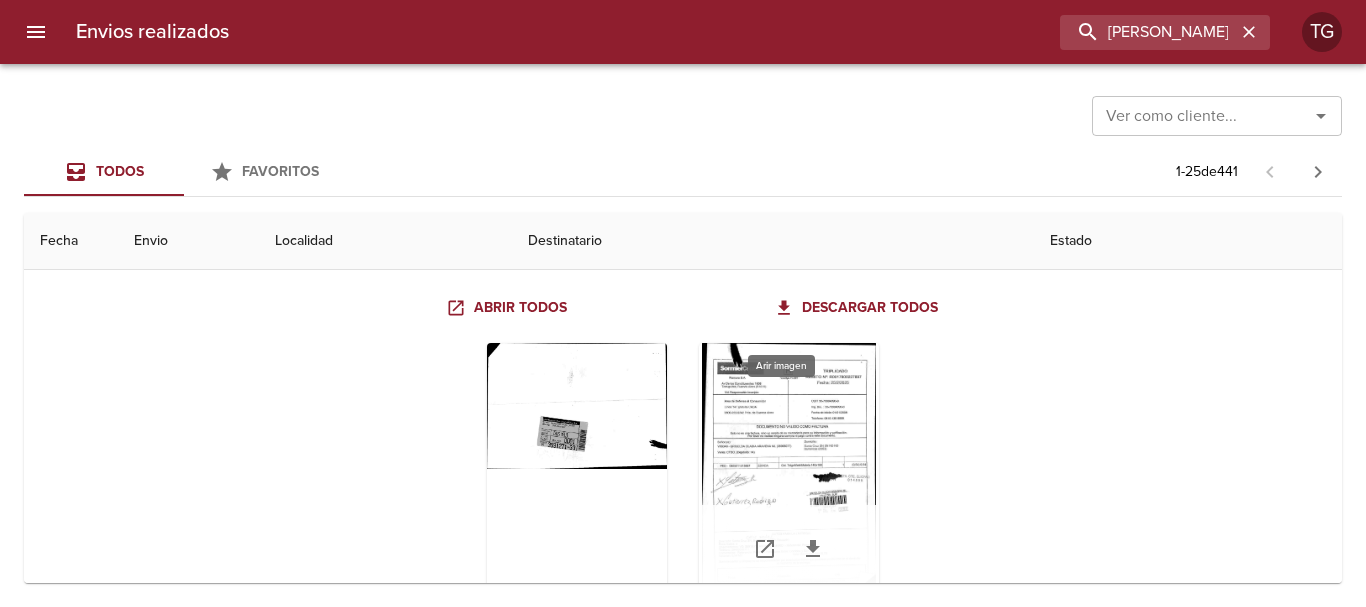 scroll, scrollTop: 700, scrollLeft: 0, axis: vertical 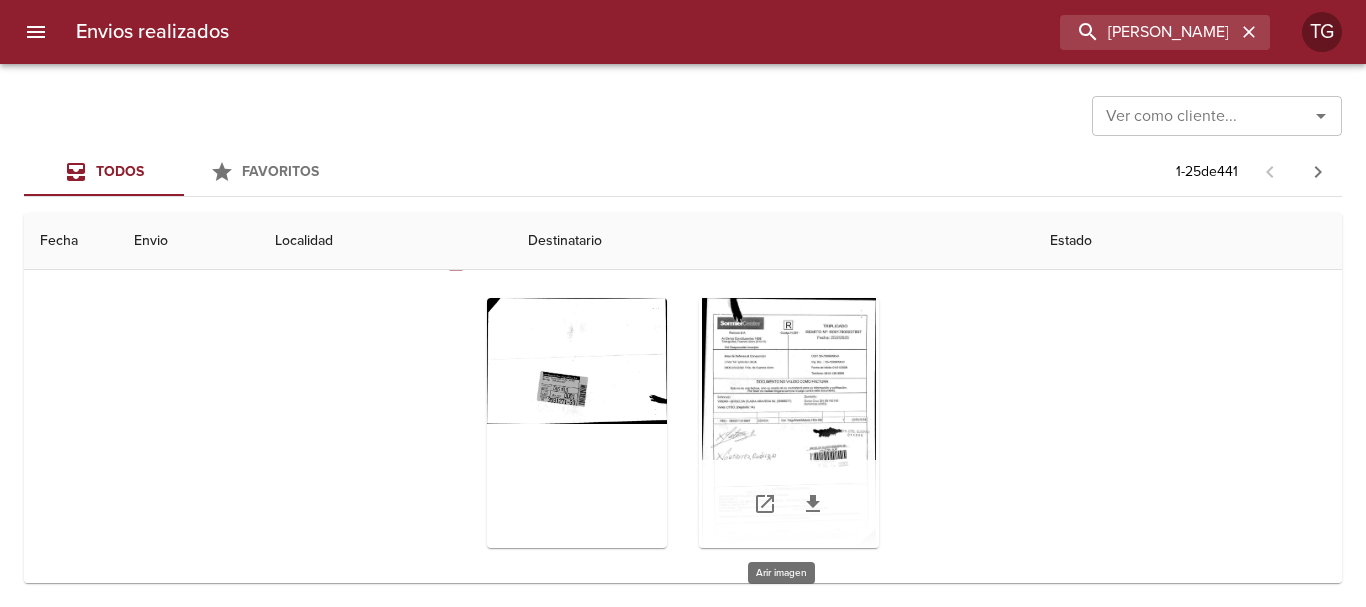 click at bounding box center [789, 423] 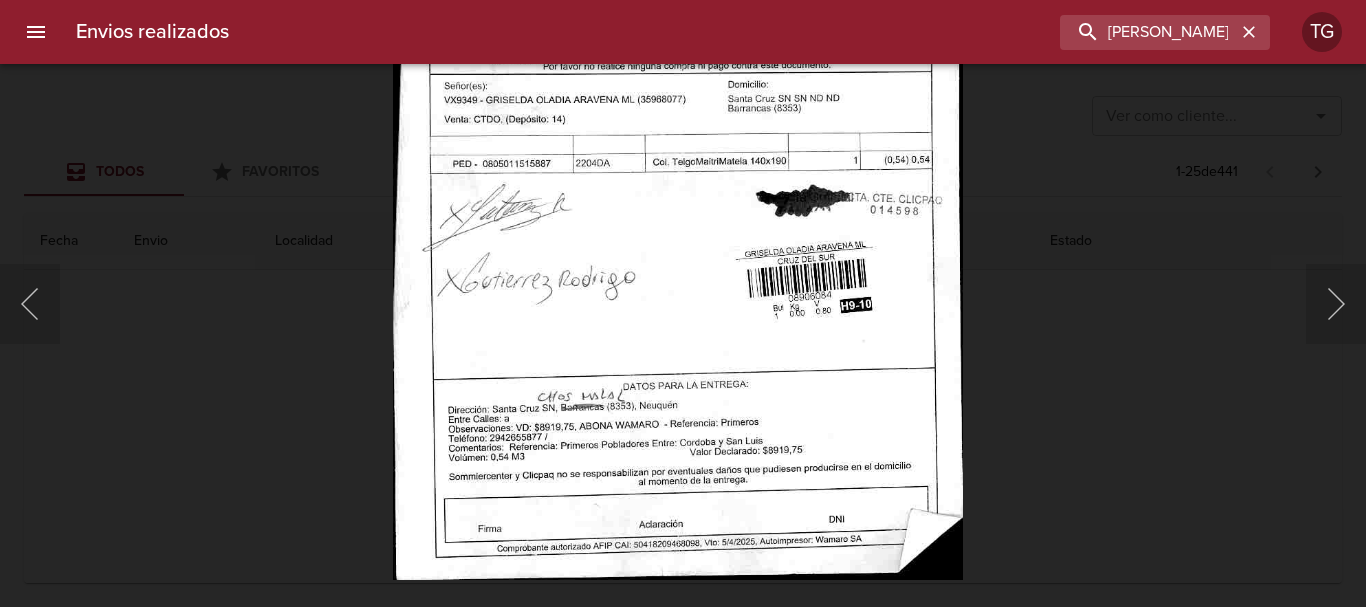 drag, startPoint x: 1274, startPoint y: 324, endPoint x: 1245, endPoint y: 371, distance: 55.226807 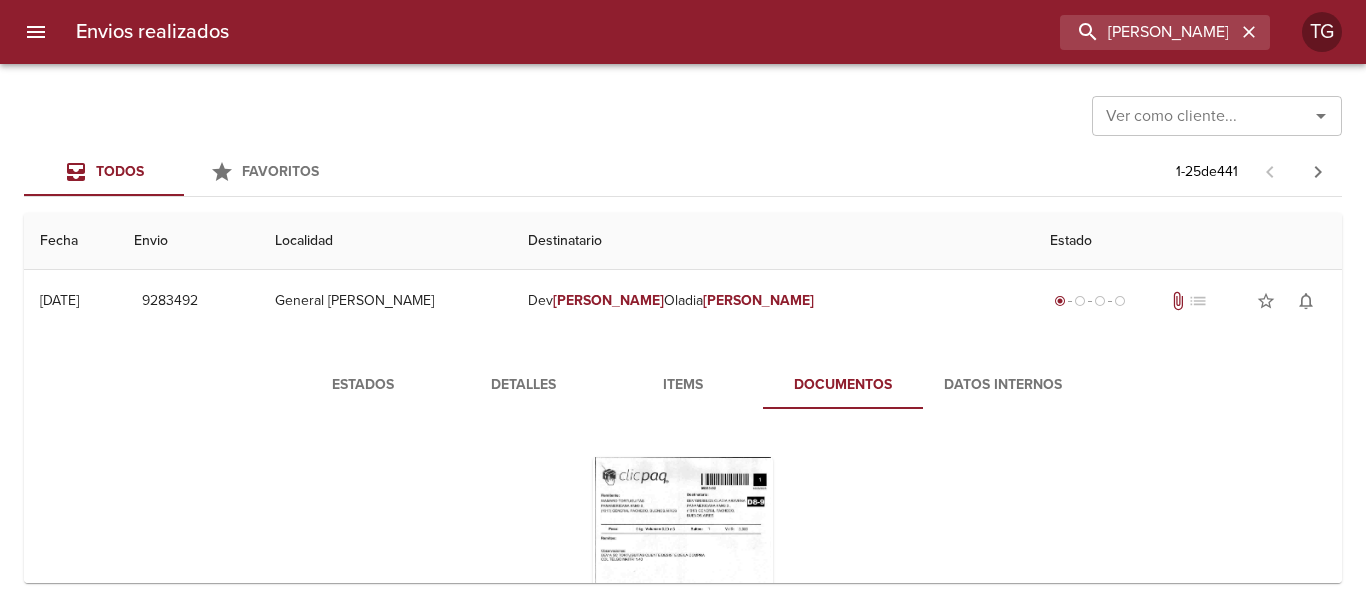 scroll, scrollTop: 0, scrollLeft: 0, axis: both 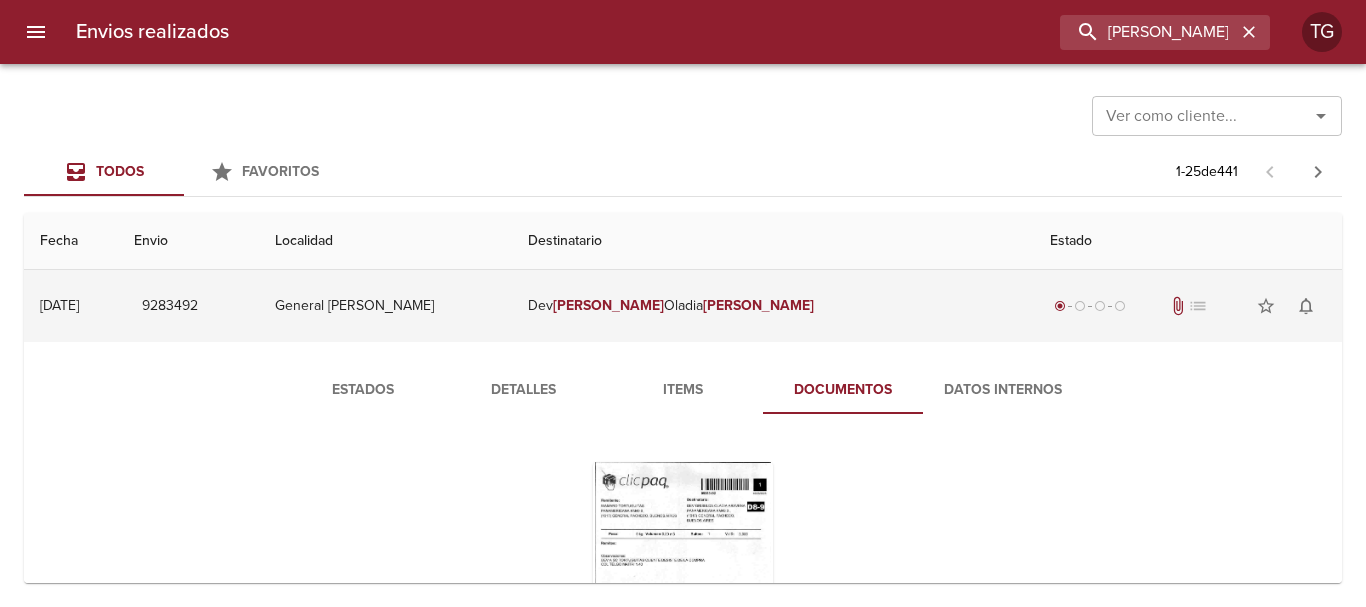 click on "Dev  [PERSON_NAME]" at bounding box center (773, 306) 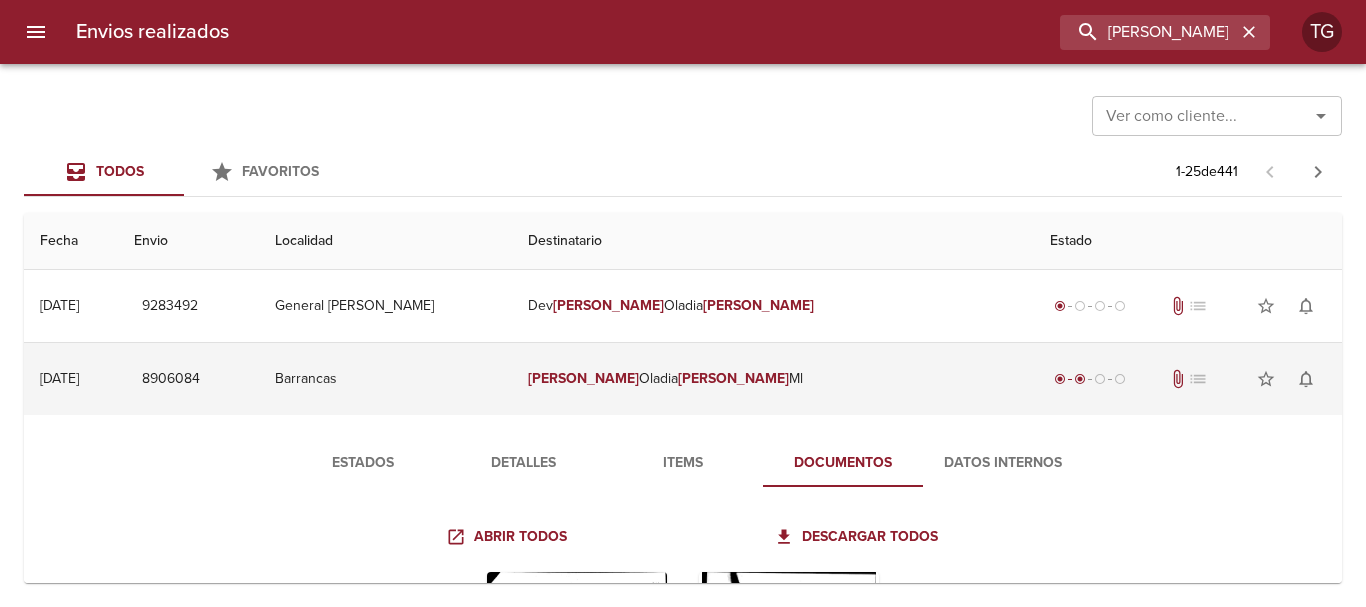 click on "[PERSON_NAME]  [PERSON_NAME]" at bounding box center [773, 379] 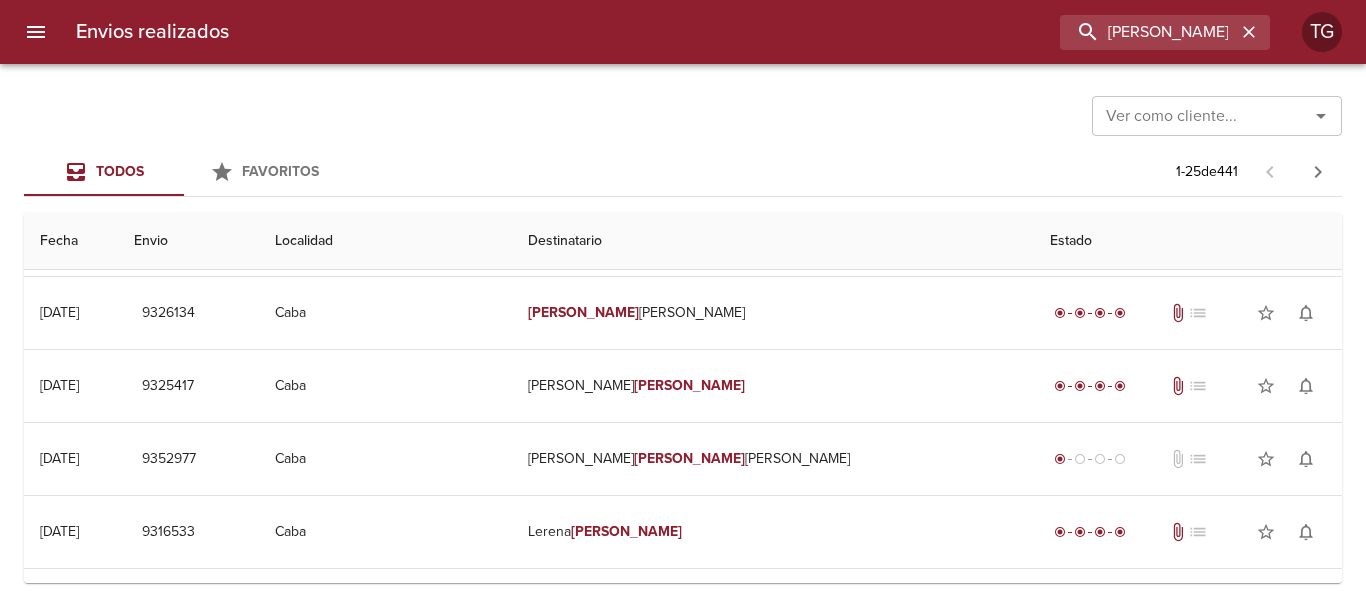 scroll, scrollTop: 0, scrollLeft: 0, axis: both 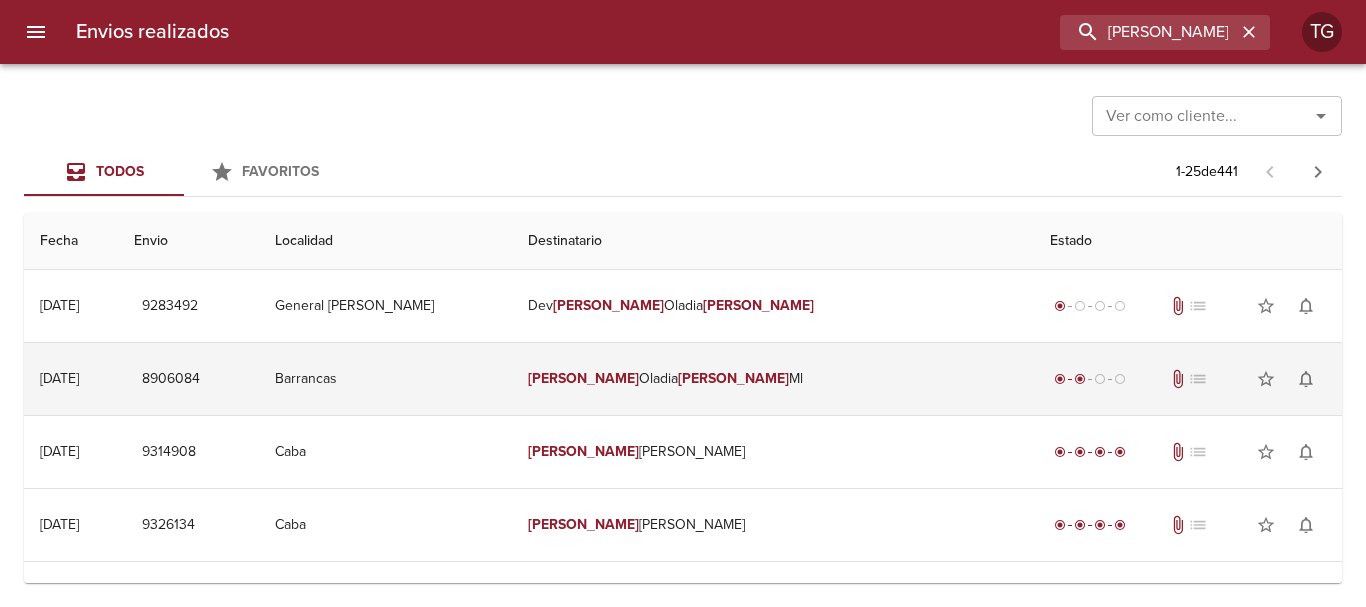 click on "[PERSON_NAME]  [PERSON_NAME]" at bounding box center (773, 379) 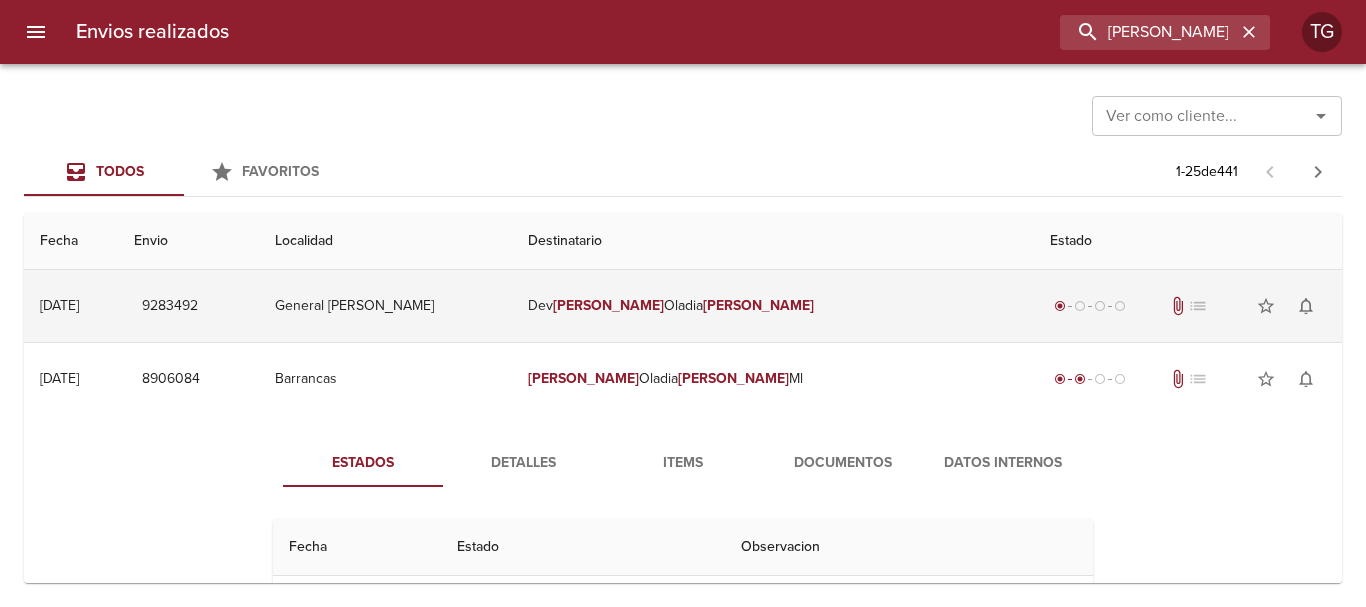 click on "Dev  [PERSON_NAME]" at bounding box center [773, 306] 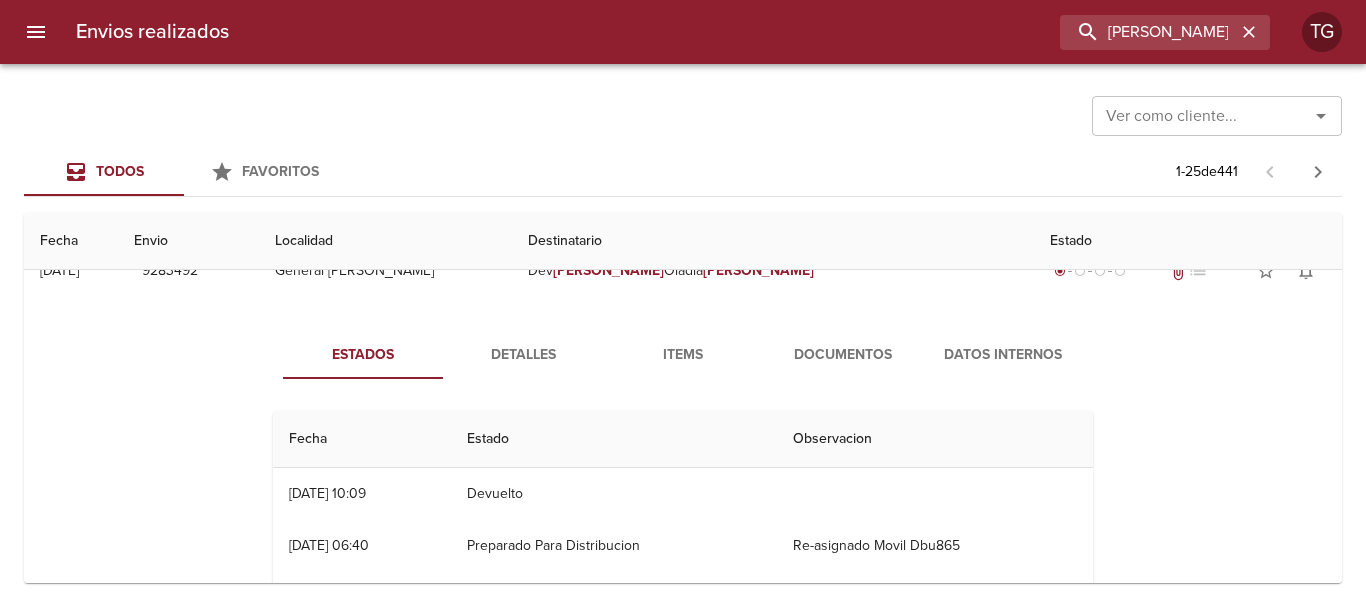 scroll, scrollTop: 0, scrollLeft: 0, axis: both 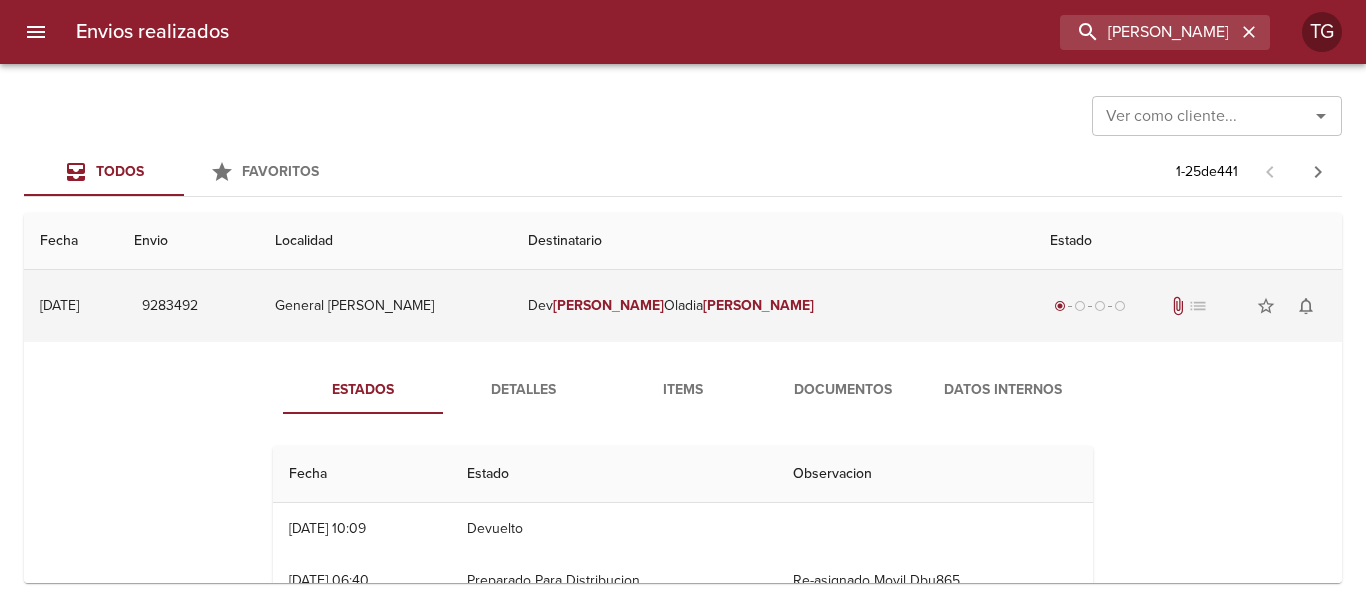 click on "Dev  [PERSON_NAME]" at bounding box center (773, 306) 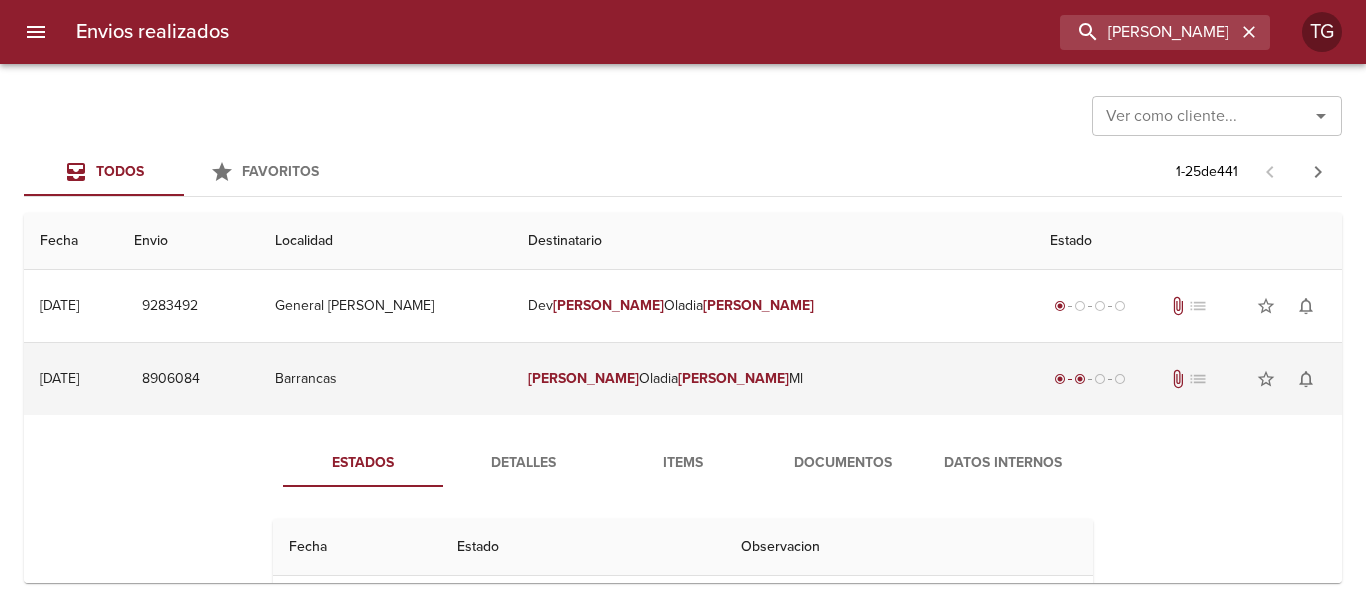 click on "[PERSON_NAME]  [PERSON_NAME]" at bounding box center (773, 379) 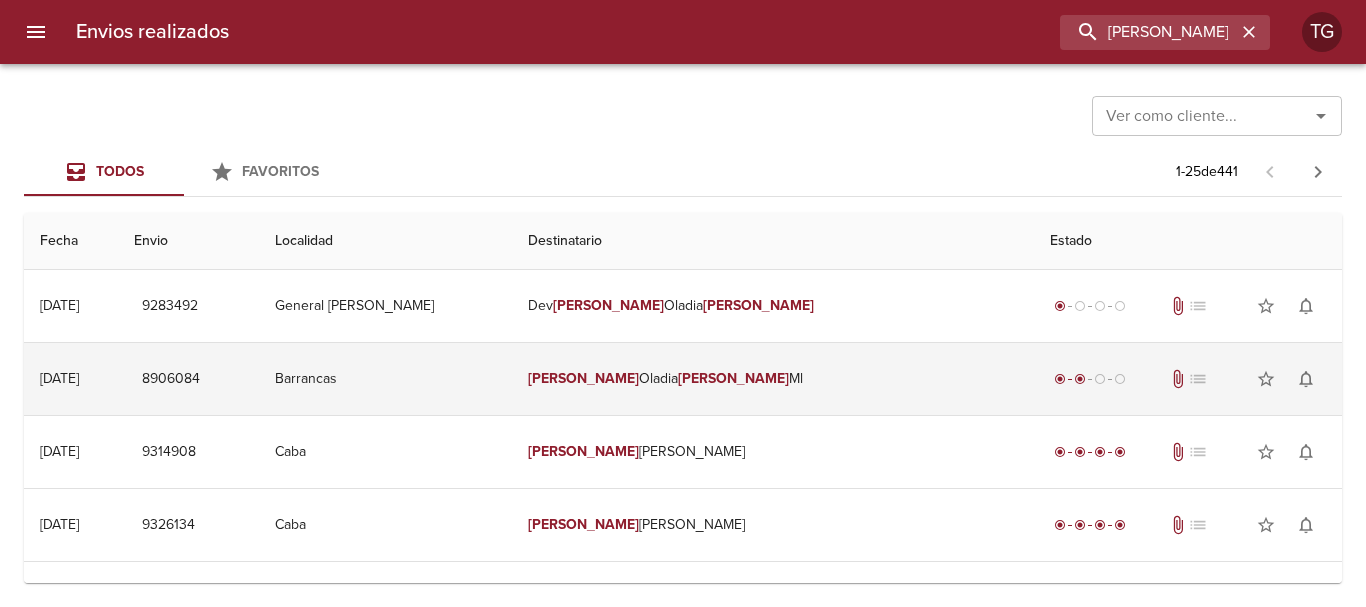 click on "[PERSON_NAME]  [PERSON_NAME]" at bounding box center (773, 379) 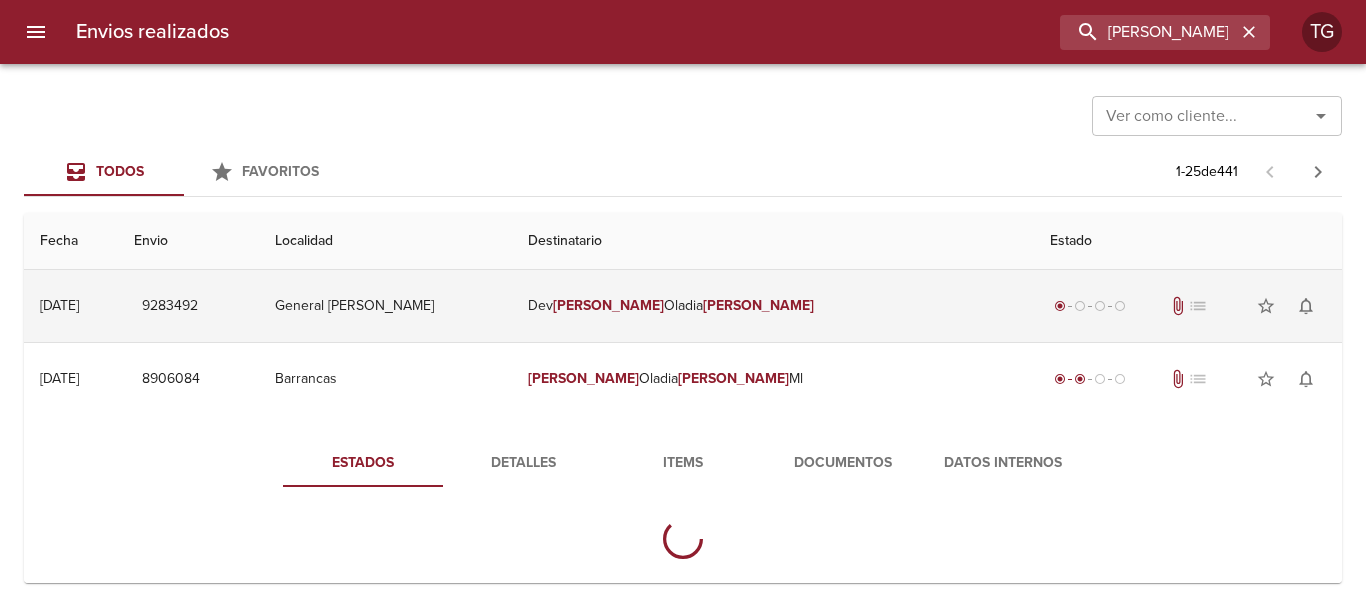 click on "Dev  [PERSON_NAME]" at bounding box center (773, 306) 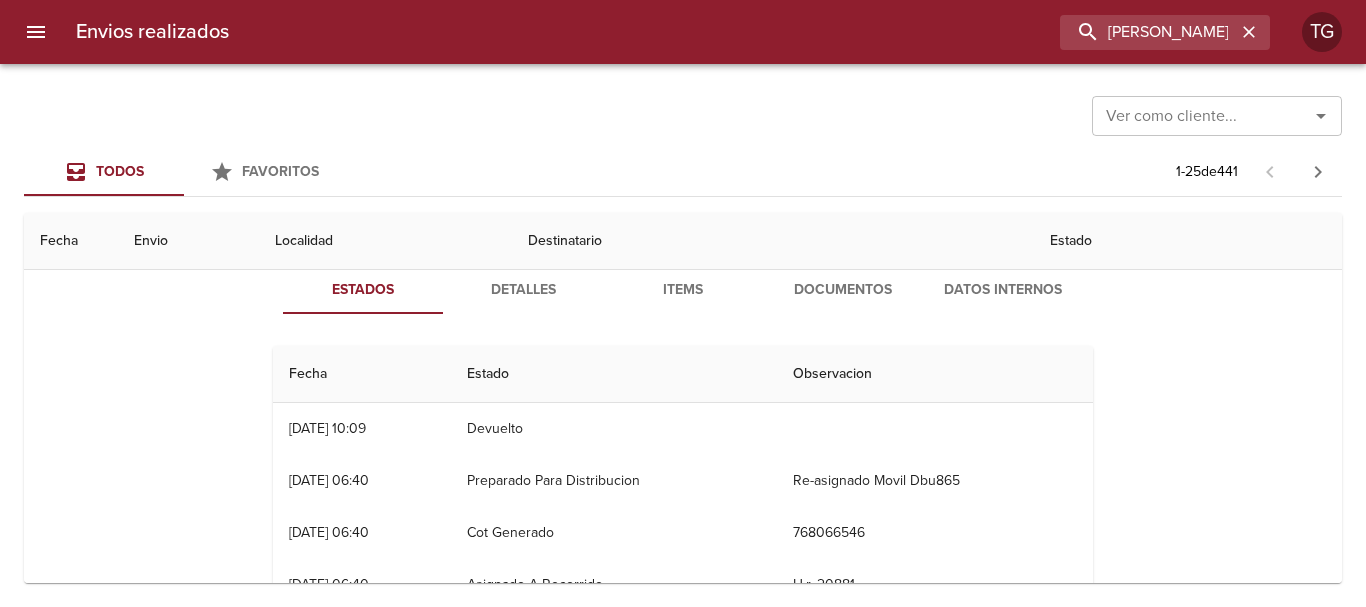 click on "Documentos" at bounding box center [843, 290] 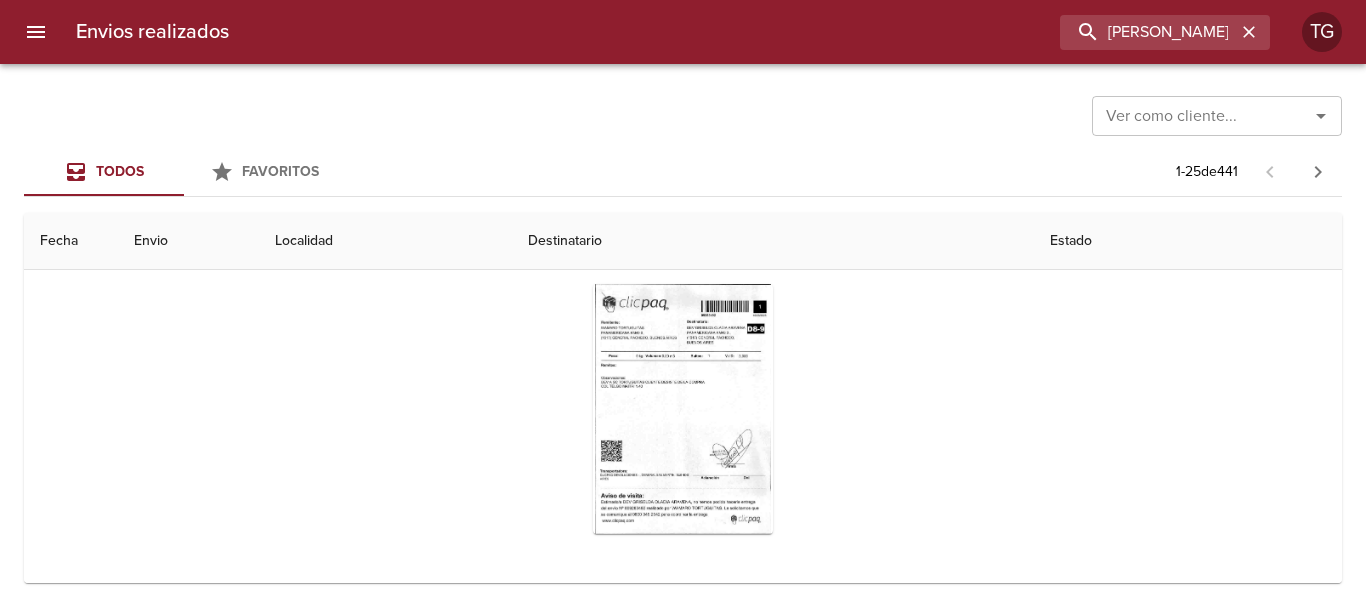 scroll, scrollTop: 300, scrollLeft: 0, axis: vertical 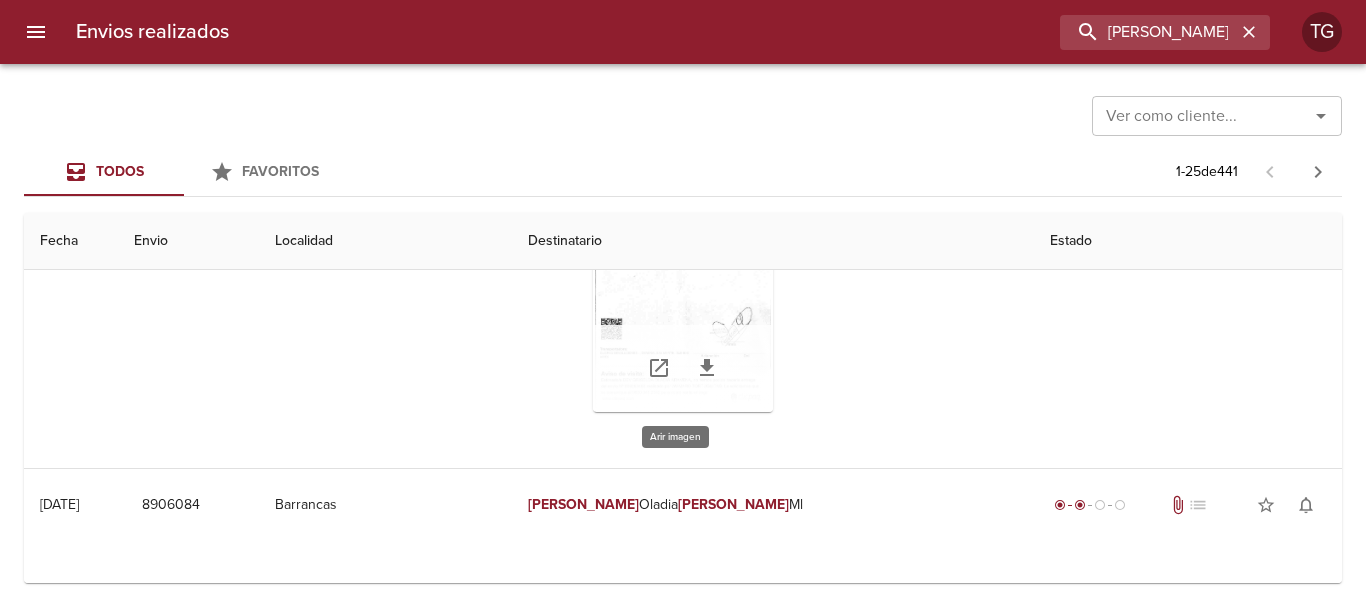 click at bounding box center (683, 287) 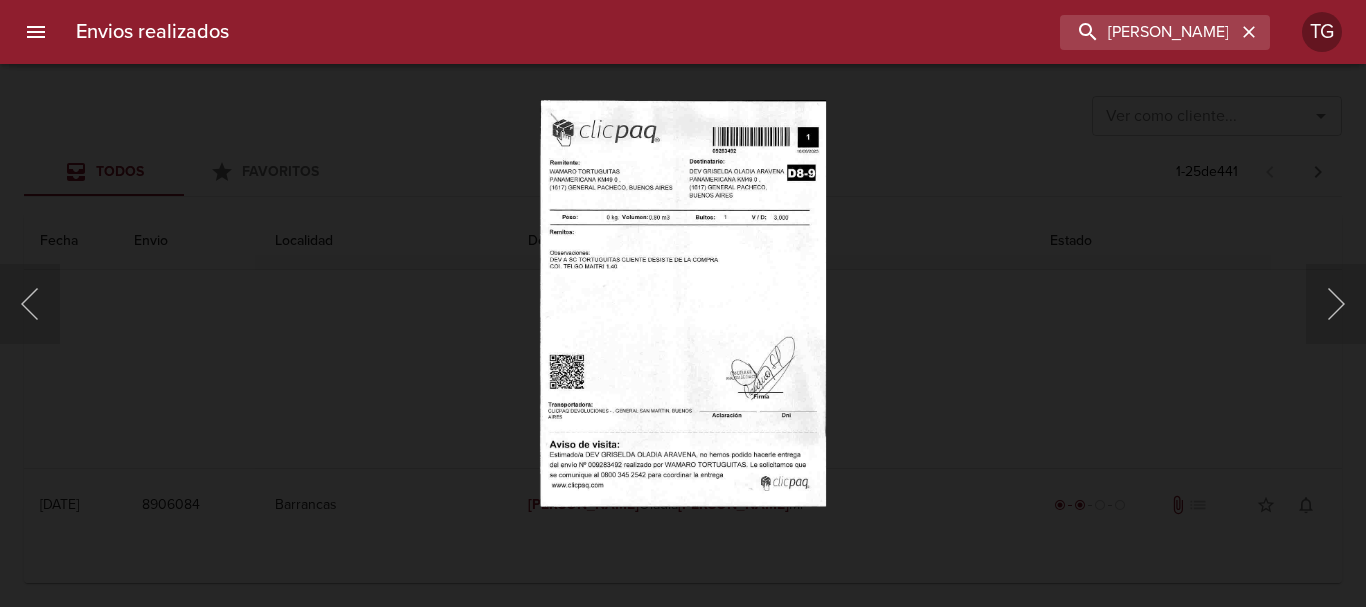 click at bounding box center (683, 303) 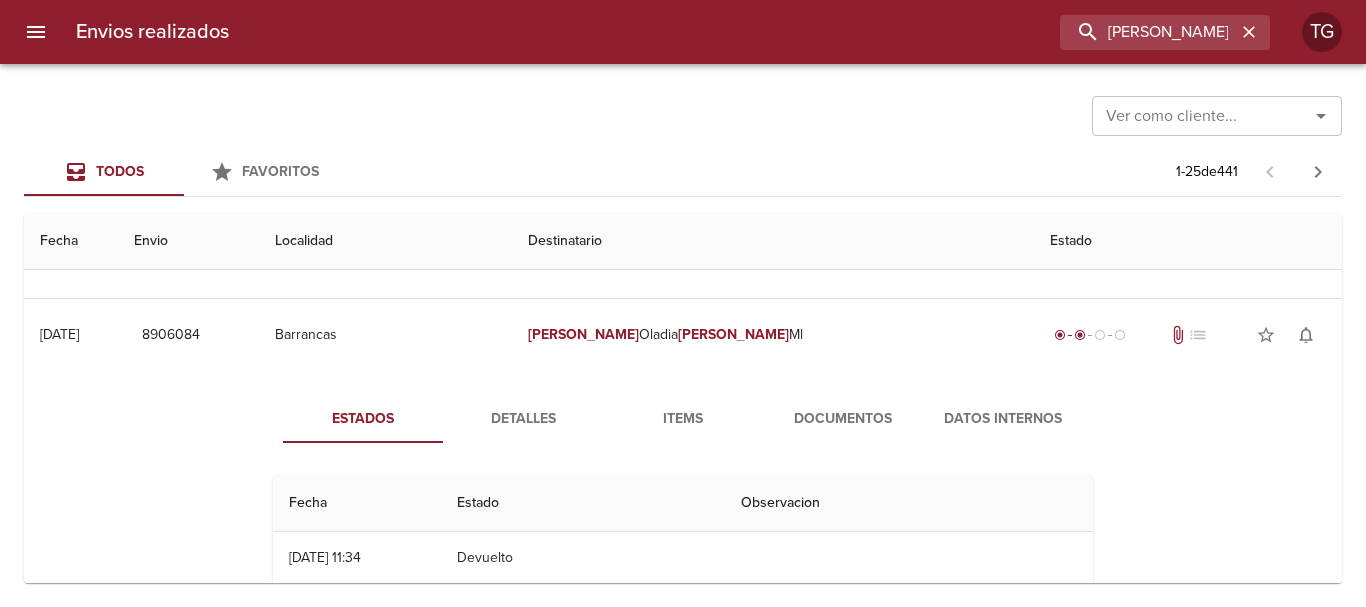 scroll, scrollTop: 500, scrollLeft: 0, axis: vertical 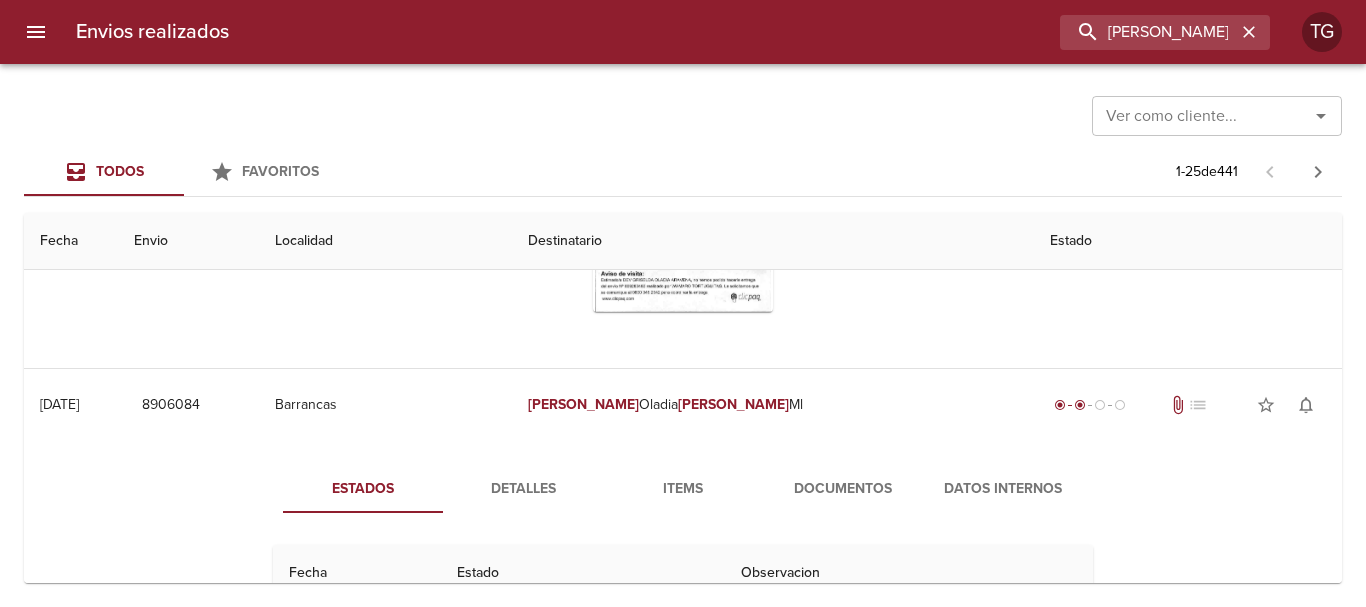 click on "Documentos" at bounding box center [843, 489] 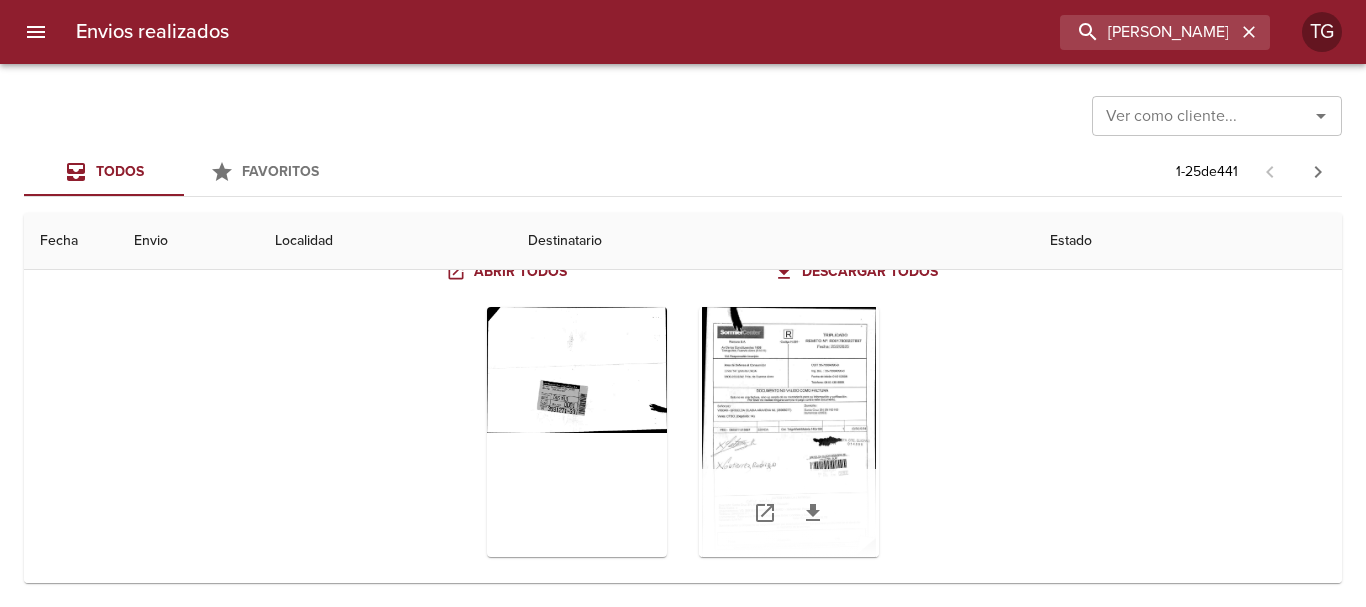 scroll, scrollTop: 700, scrollLeft: 0, axis: vertical 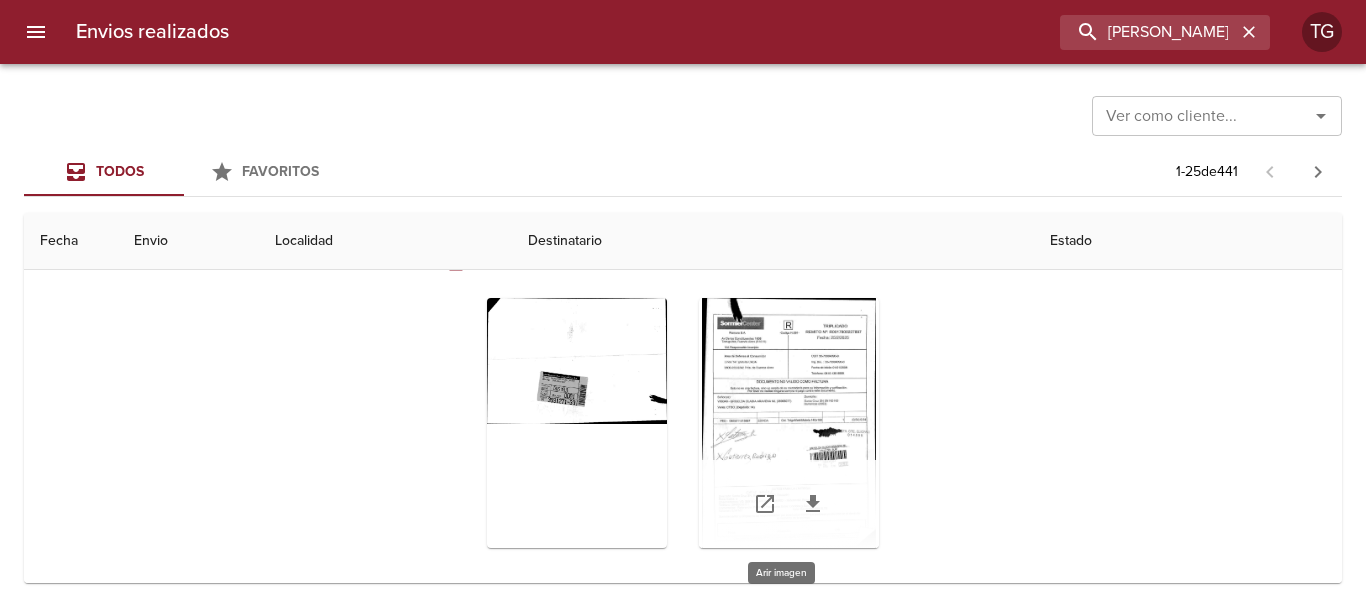 click at bounding box center (789, 423) 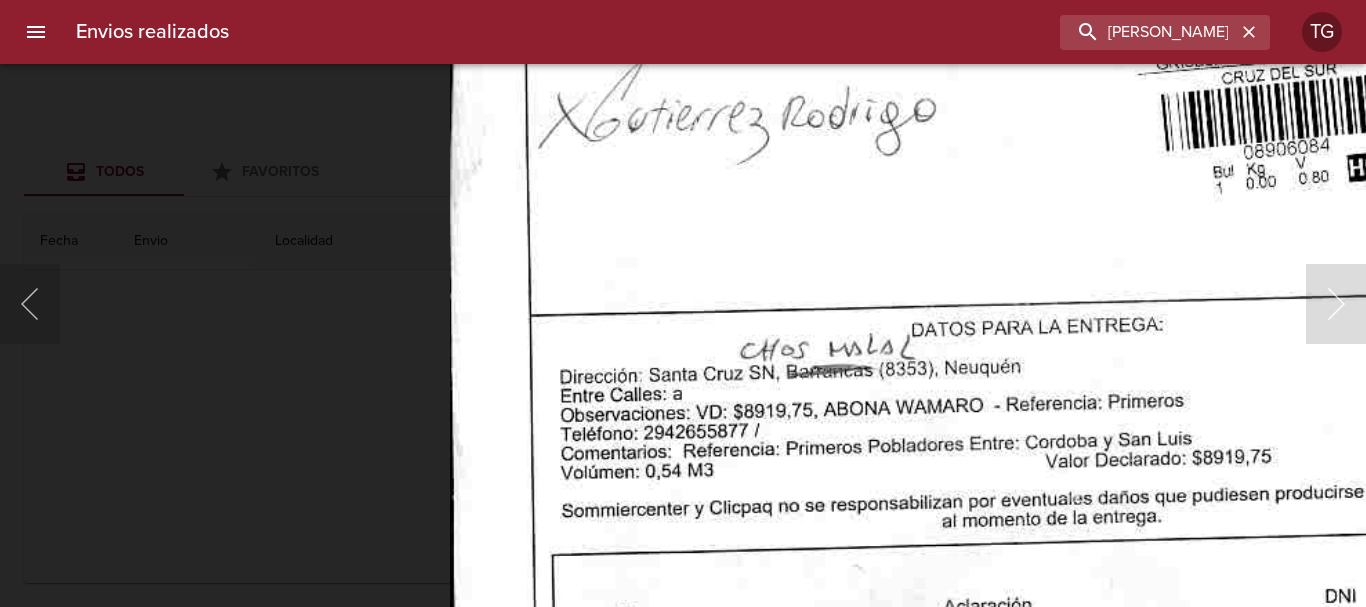 click at bounding box center [1022, -104] 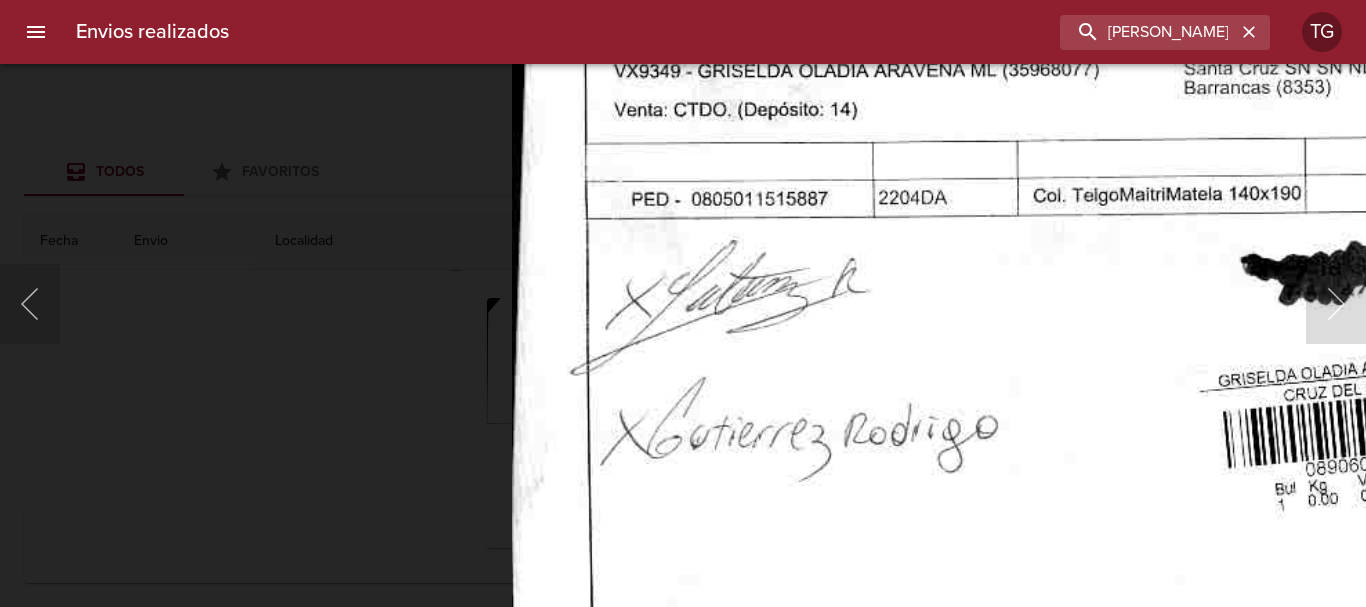 click on "Envios realizados [PERSON_NAME] TG Ver como cliente... Ver como cliente... Todos Favoritos 1 - 25  de  441 Fecha Envio Localidad Destinatario Estado [DATE] [DATE] 9283492 General [PERSON_NAME] Dev  [PERSON_NAME] radio_button_checked radio_button_unchecked radio_button_unchecked radio_button_unchecked attach_file list star_border notifications_none Estados Detalles Items Documentos Datos Internos [DATE] [DATE] 8906084 [GEOGRAPHIC_DATA] [PERSON_NAME]  Ml radio_button_checked radio_button_checked radio_button_unchecked radio_button_unchecked attach_file list star_border notifications_none Estados Detalles Items Documentos Datos Internos Abrir todos Descargar todos [DATE] [DATE] 9314908 Caba [PERSON_NAME] radio_button_checked radio_button_checked radio_button_checked radio_button_checked attach_file list star_border notifications_none [DATE] [DATE] 9326134 Caba [PERSON_NAME] radio_button_checked radio_button_checked radio_button_checked radio_button_checked list Caba" at bounding box center (683, 0) 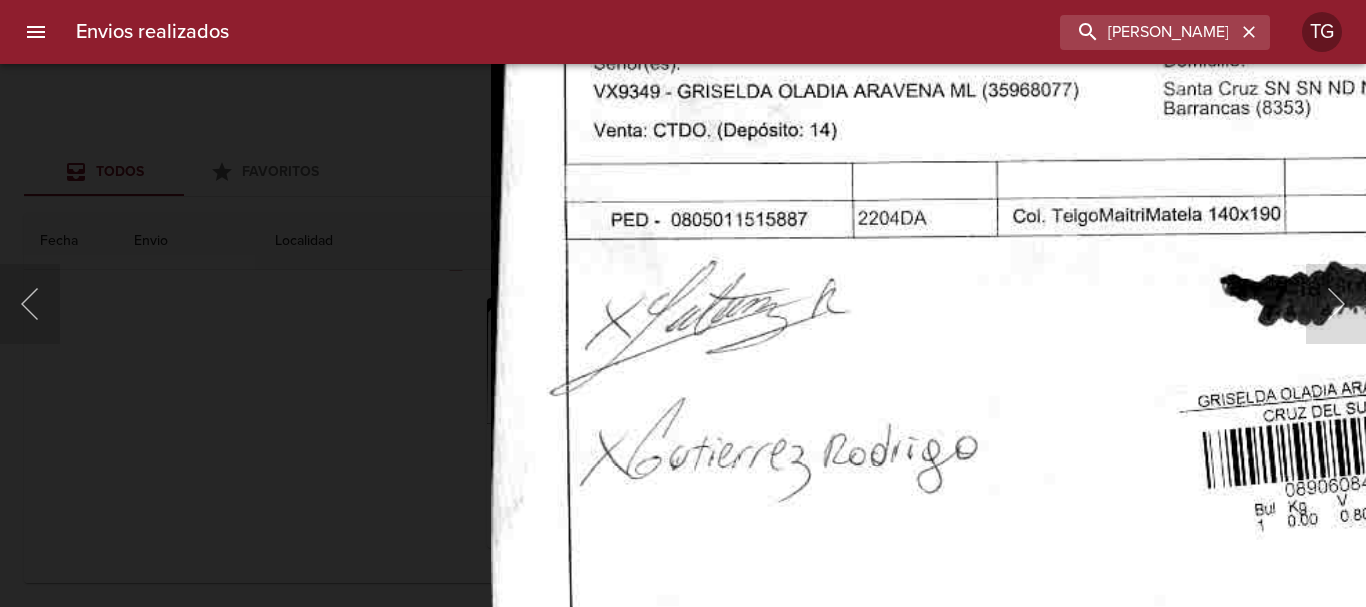 click at bounding box center (1063, 234) 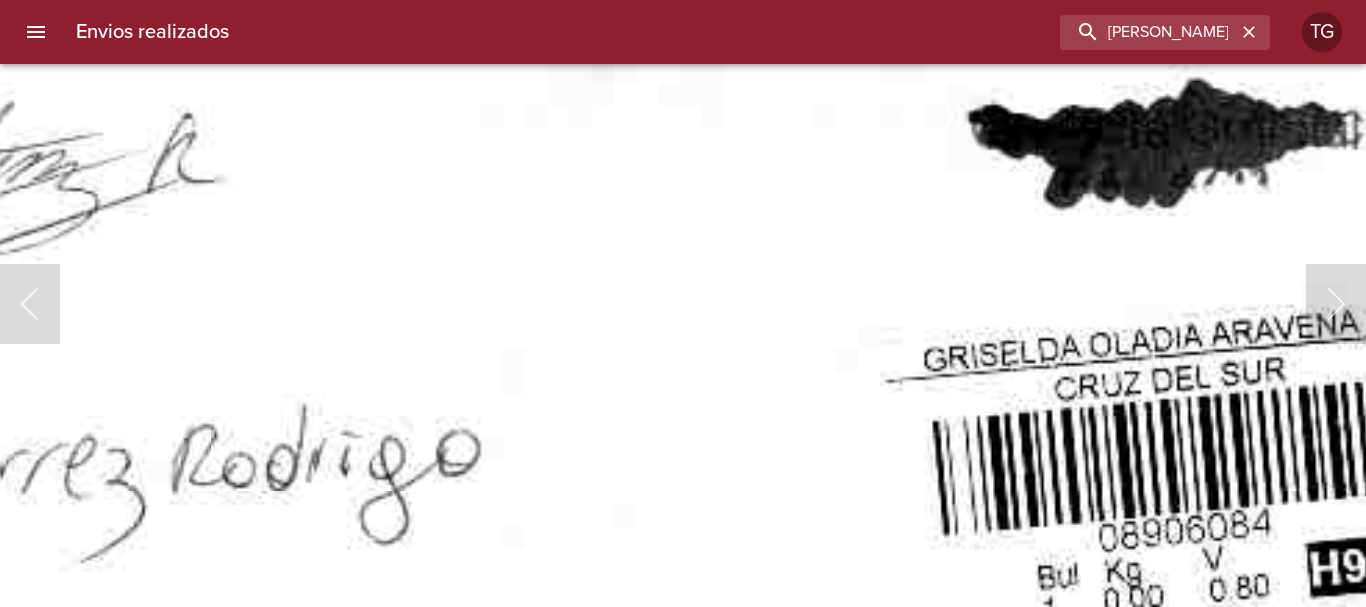 click at bounding box center (653, 22) 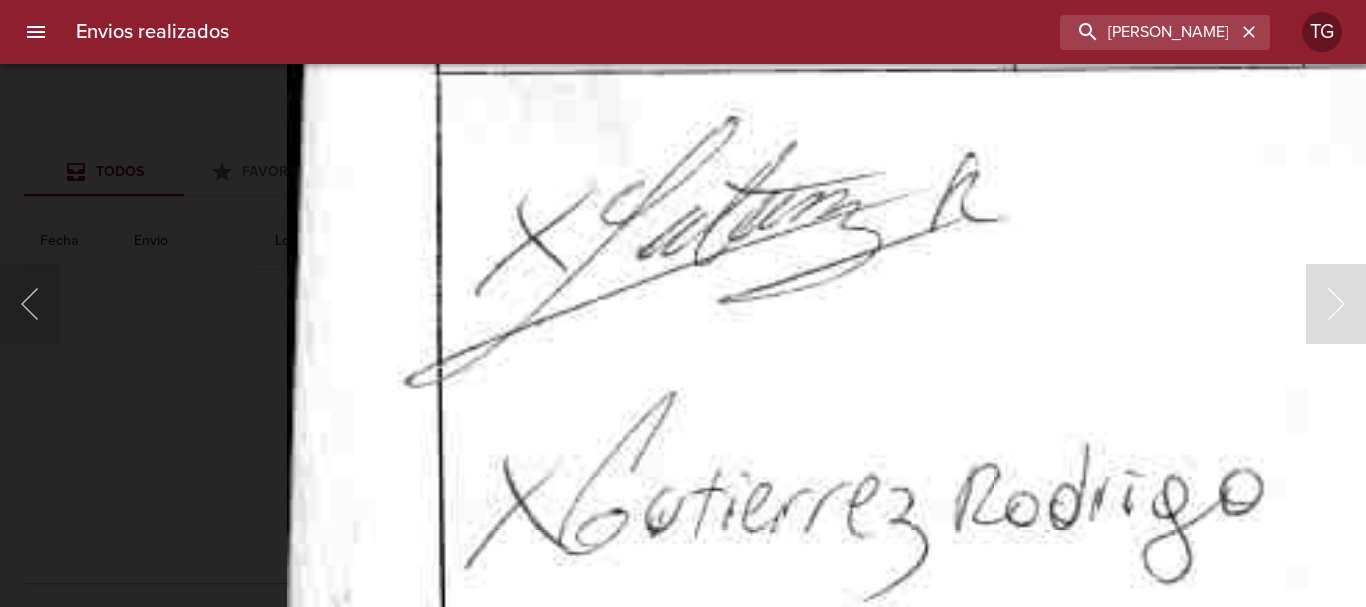 click at bounding box center [1436, 61] 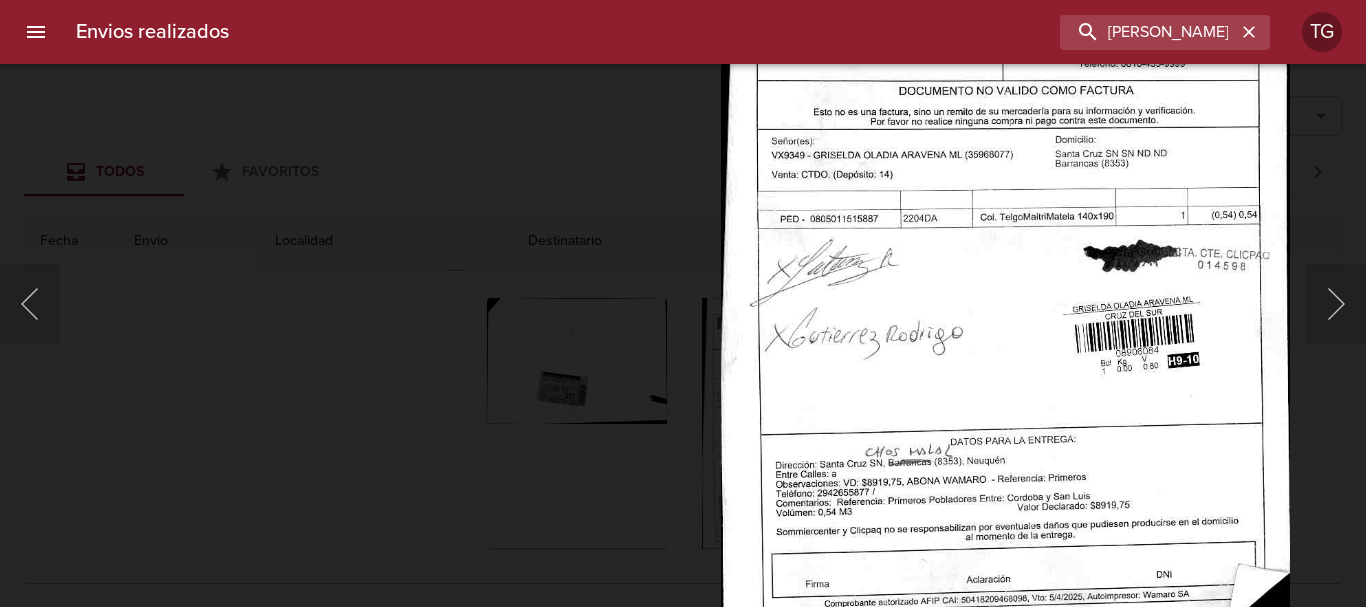 click at bounding box center (1005, 226) 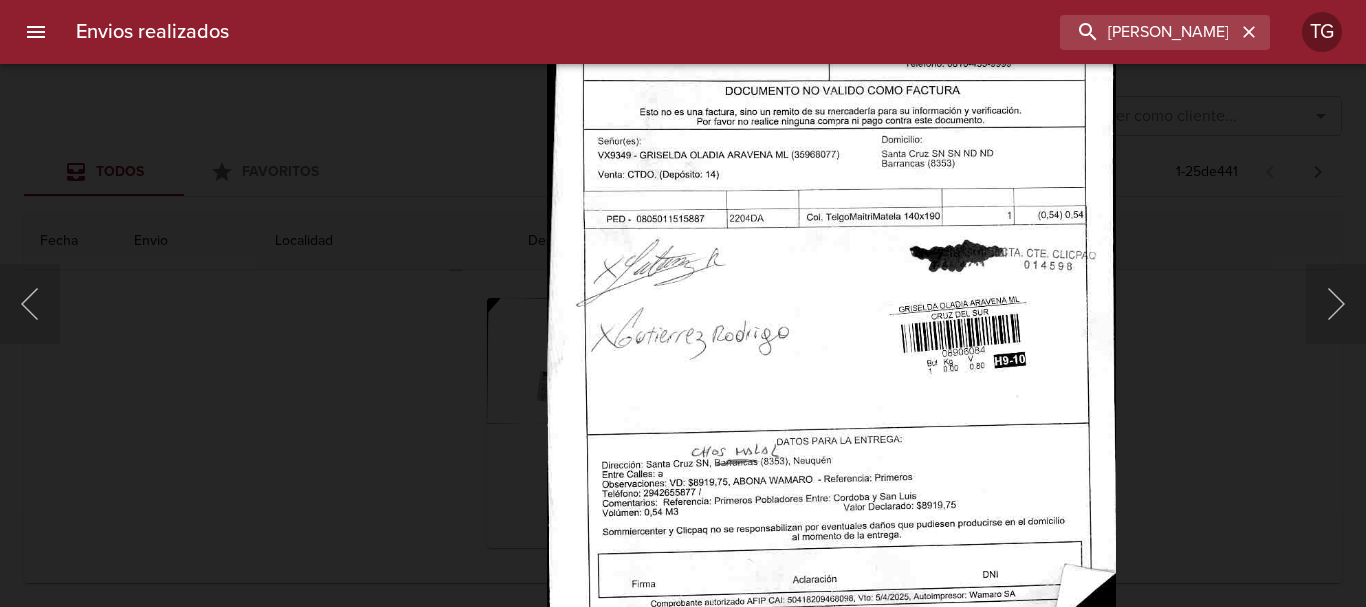 click at bounding box center (683, 303) 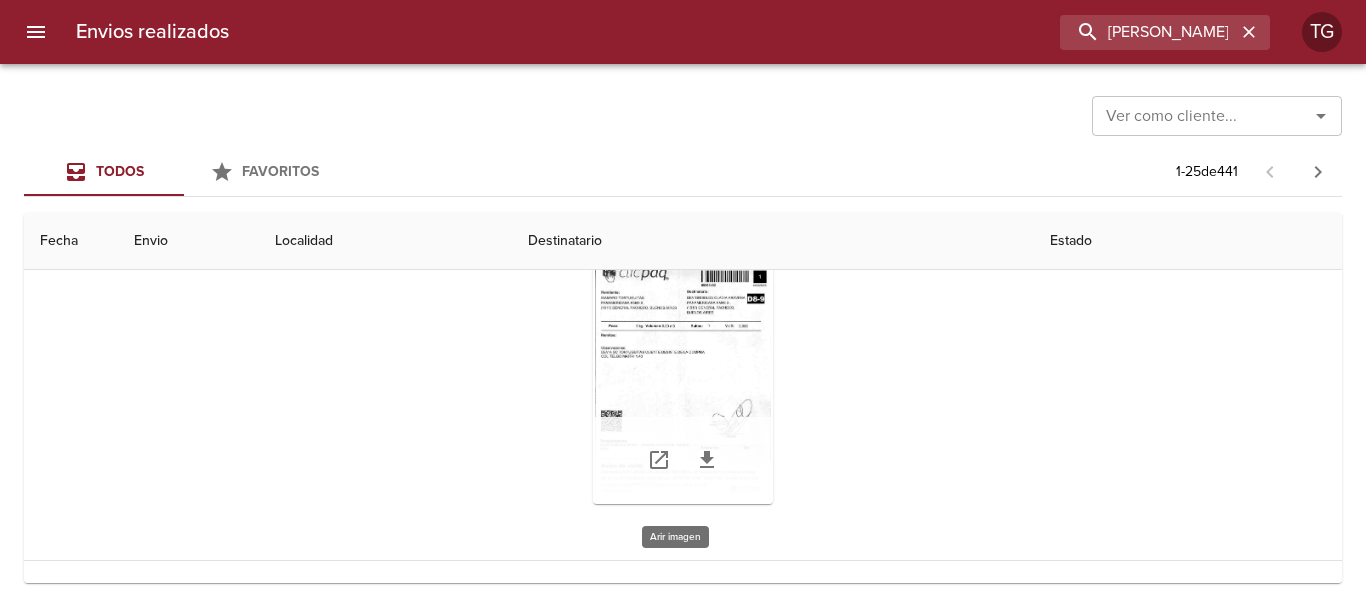 scroll, scrollTop: 200, scrollLeft: 0, axis: vertical 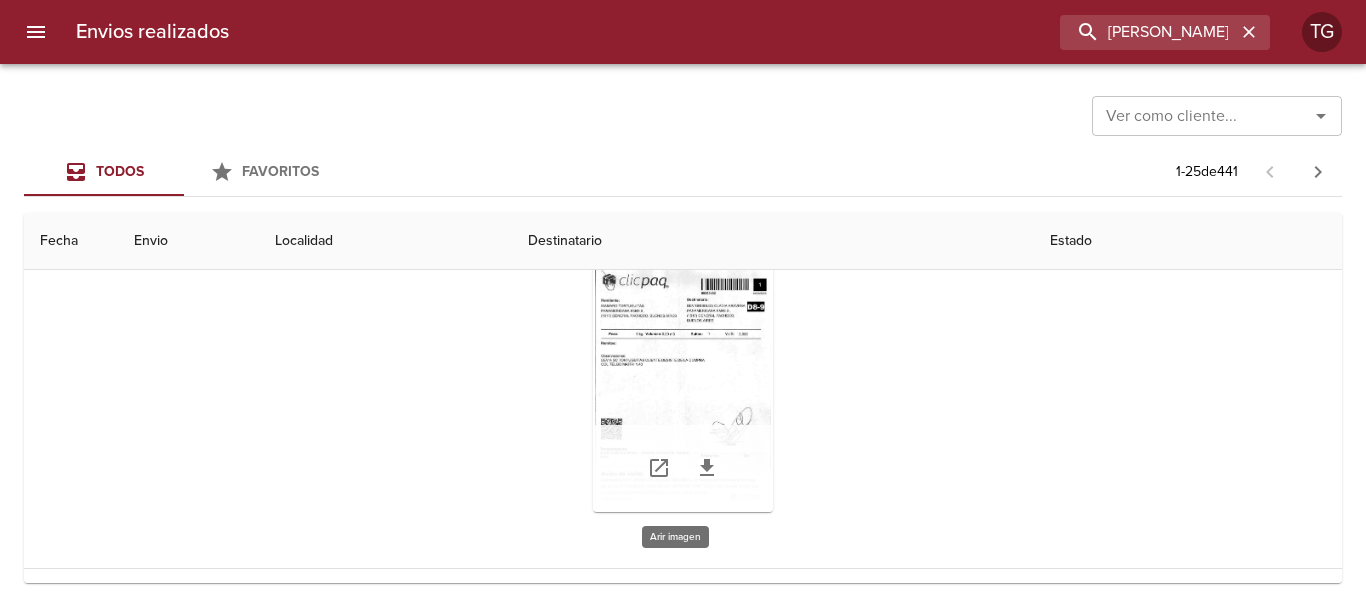click at bounding box center (683, 387) 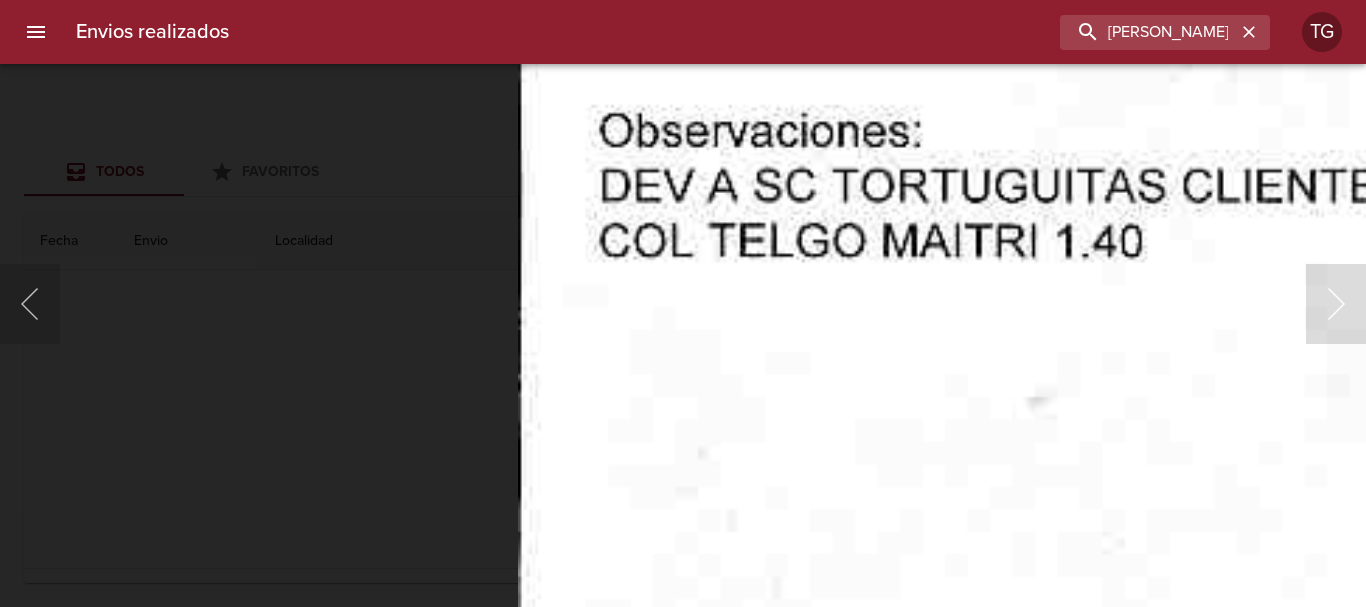 drag, startPoint x: 198, startPoint y: 247, endPoint x: 200, endPoint y: 190, distance: 57.035076 